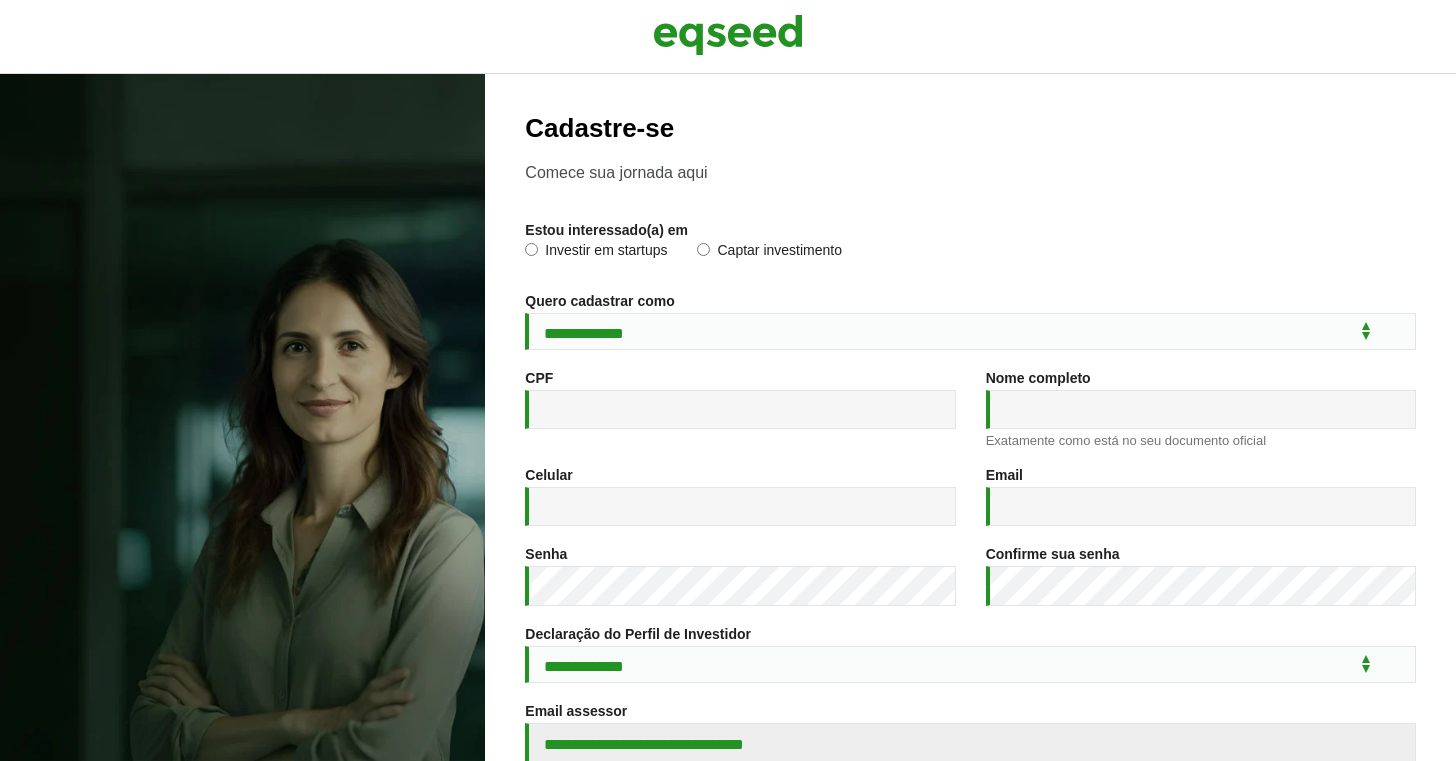scroll, scrollTop: 0, scrollLeft: 0, axis: both 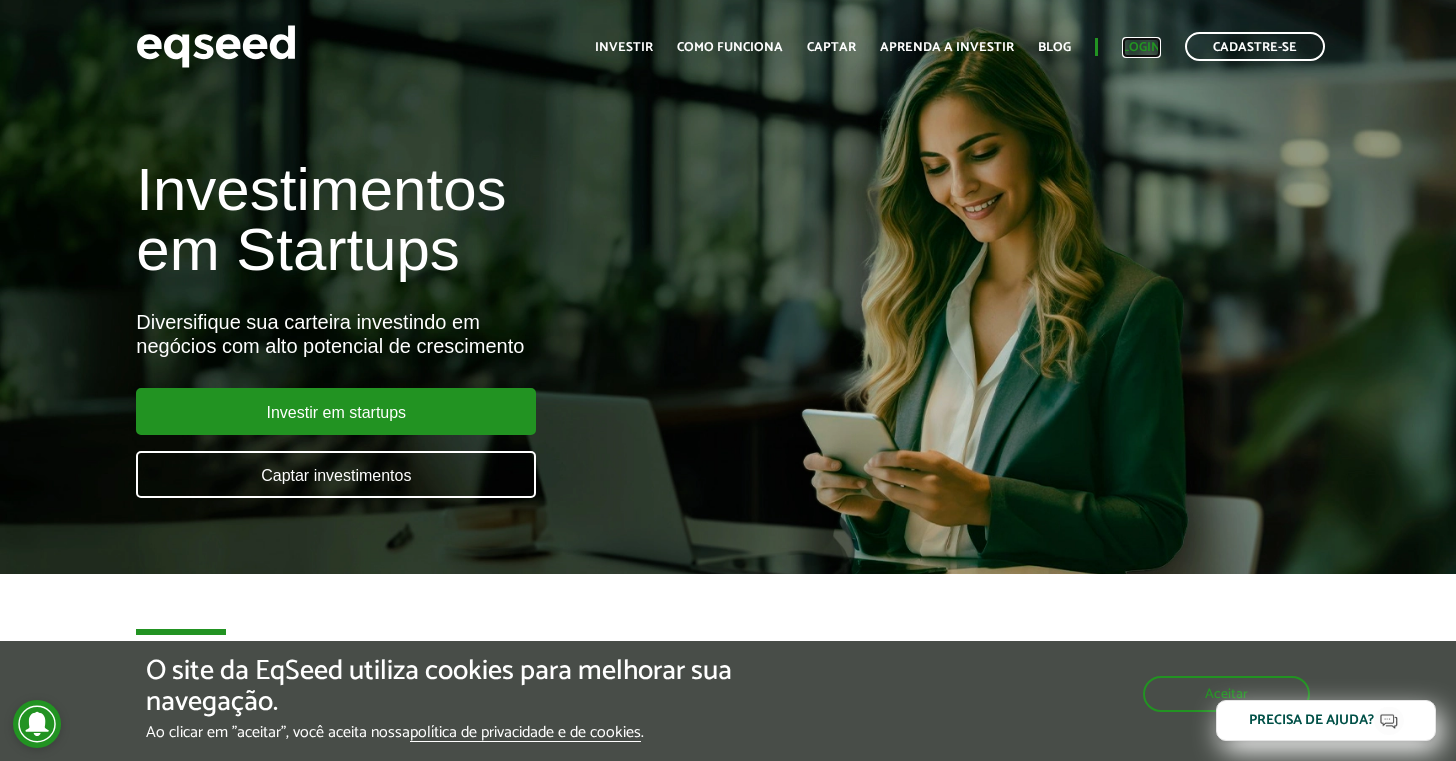 click on "Login" at bounding box center [1141, 47] 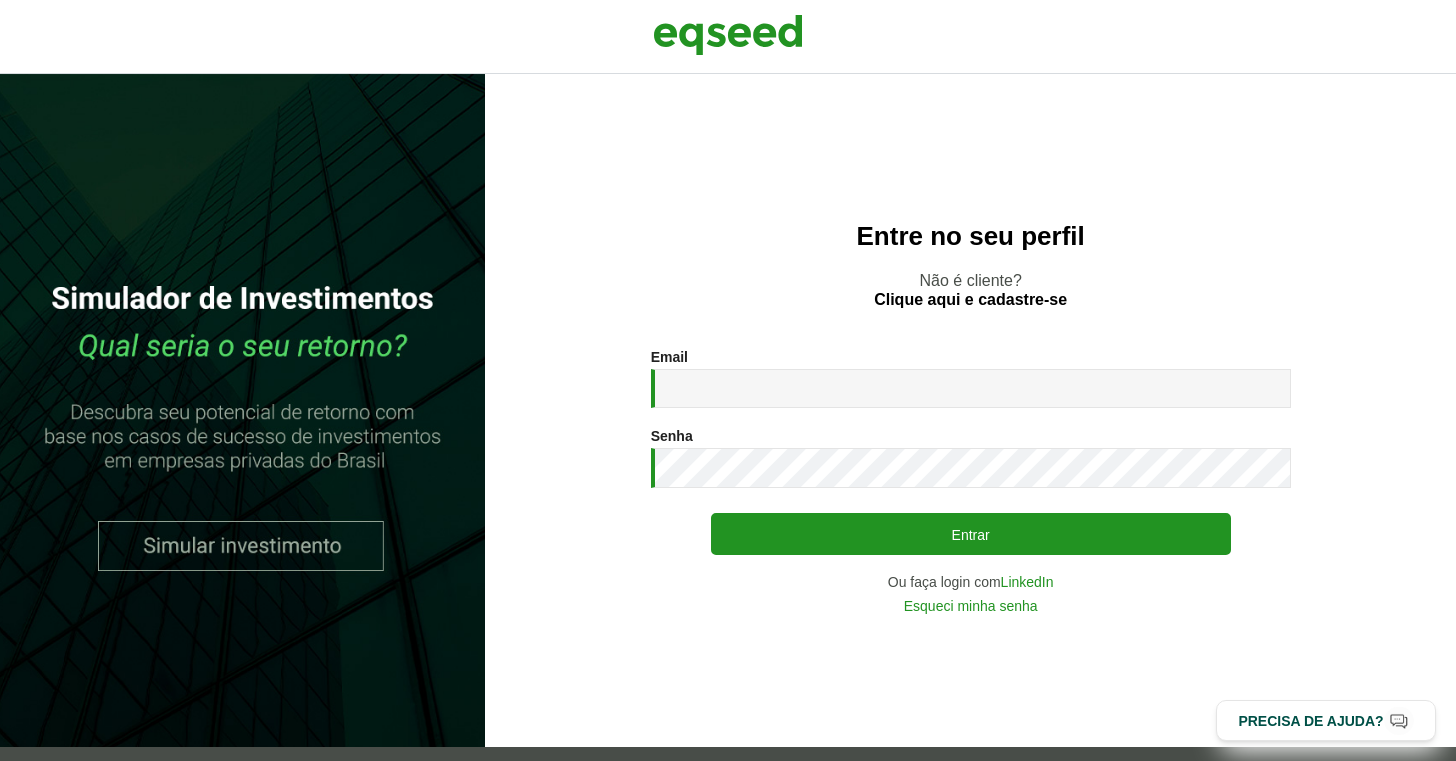 scroll, scrollTop: 0, scrollLeft: 0, axis: both 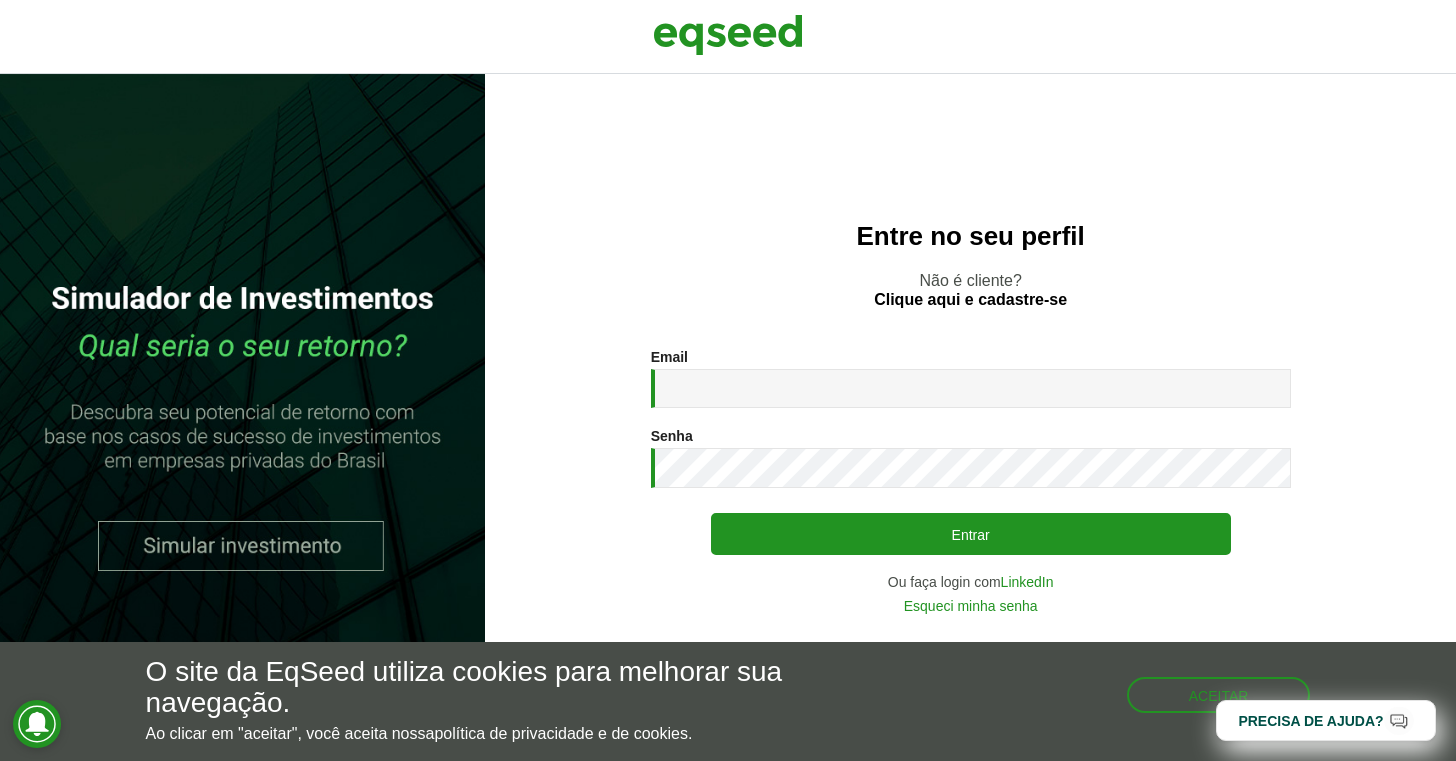 click on "Entre no seu perfil        Não é cliente? Clique aqui e cadastre-se
Email  *
Digite seu endereço de e-mail.   Senha  *
Digite a senha que será usada em conjunto com seu e-mail.
Entrar
Ou faça login com  LinkedIn Esqueci minha senha
Não possui conta? Clique para cadastrar.
Voltar" at bounding box center [970, 417] 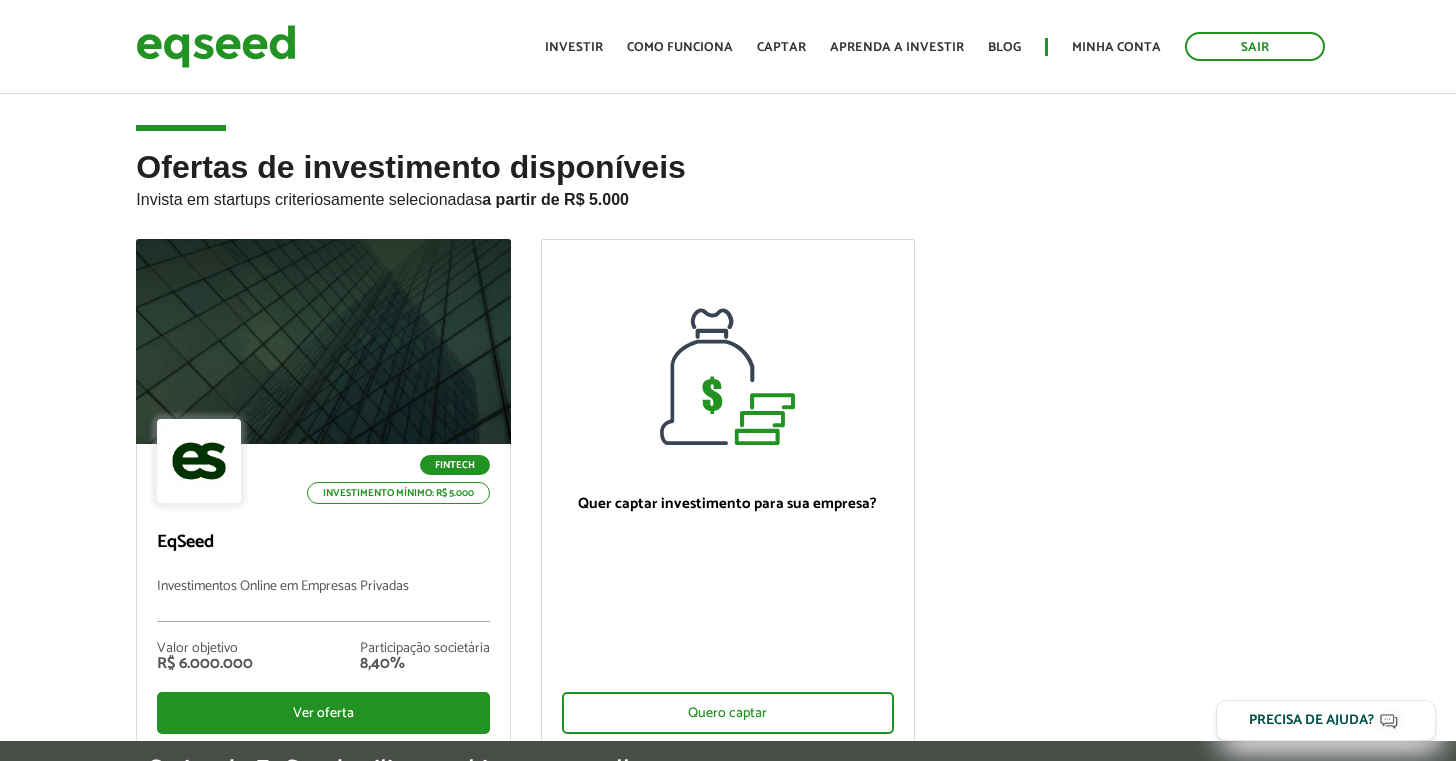scroll, scrollTop: 0, scrollLeft: 0, axis: both 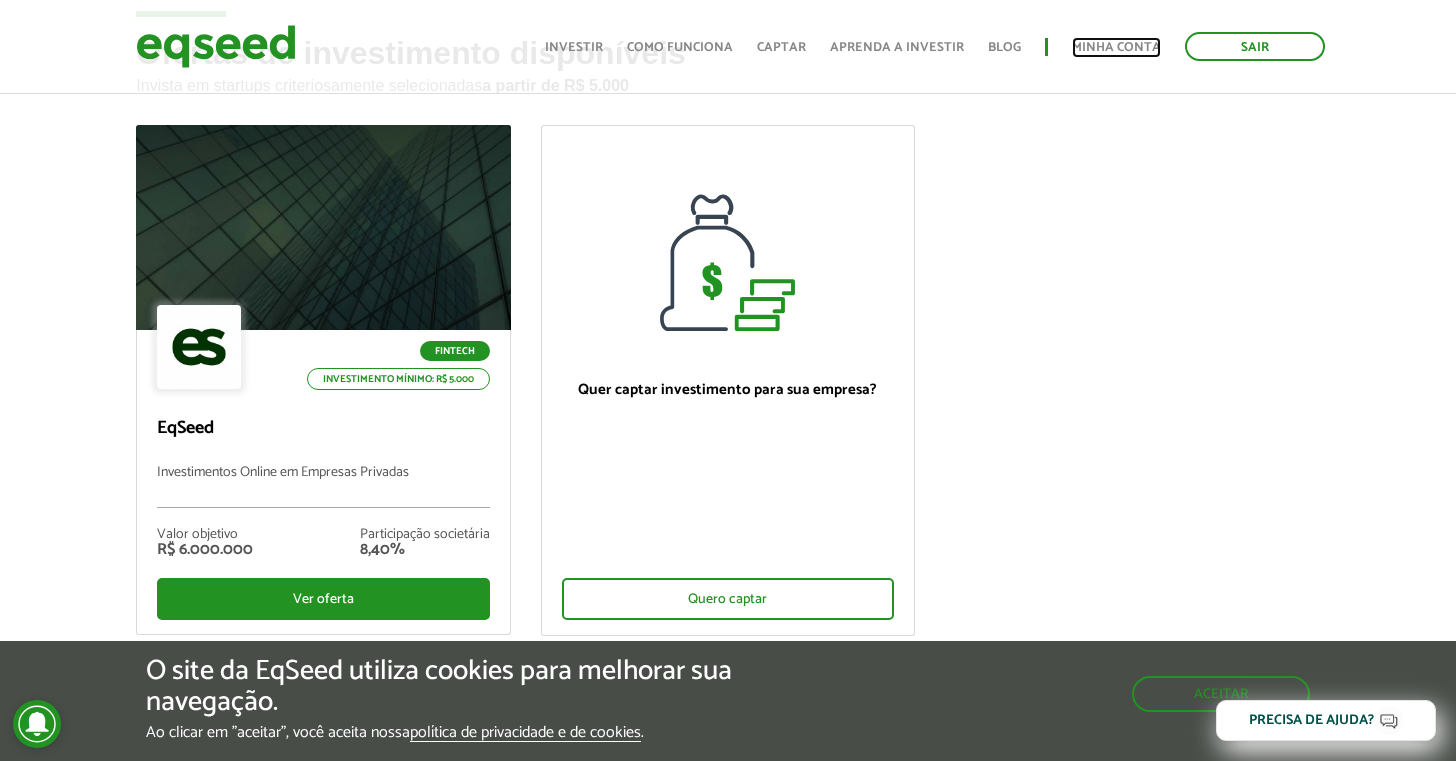 click on "Minha conta" at bounding box center (1116, 47) 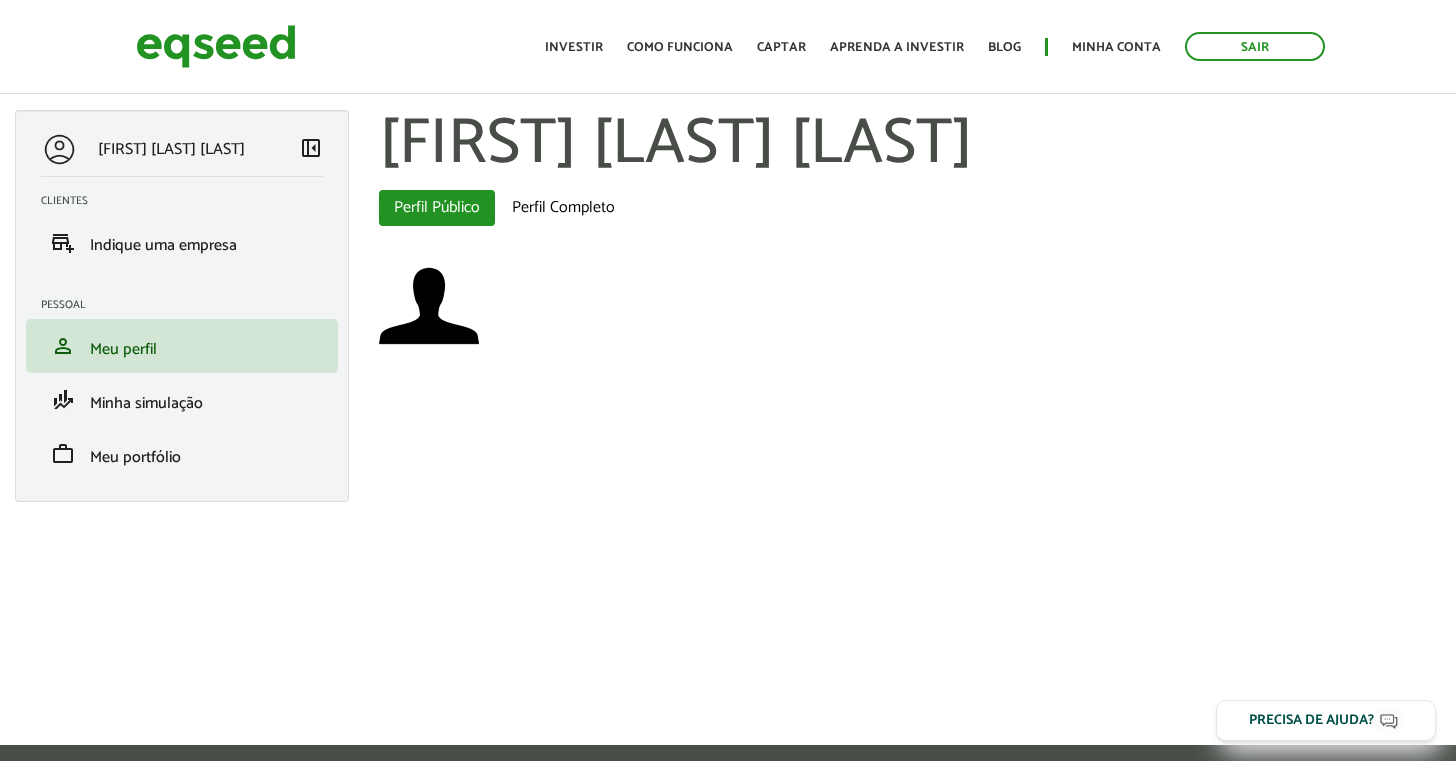 scroll, scrollTop: 0, scrollLeft: 0, axis: both 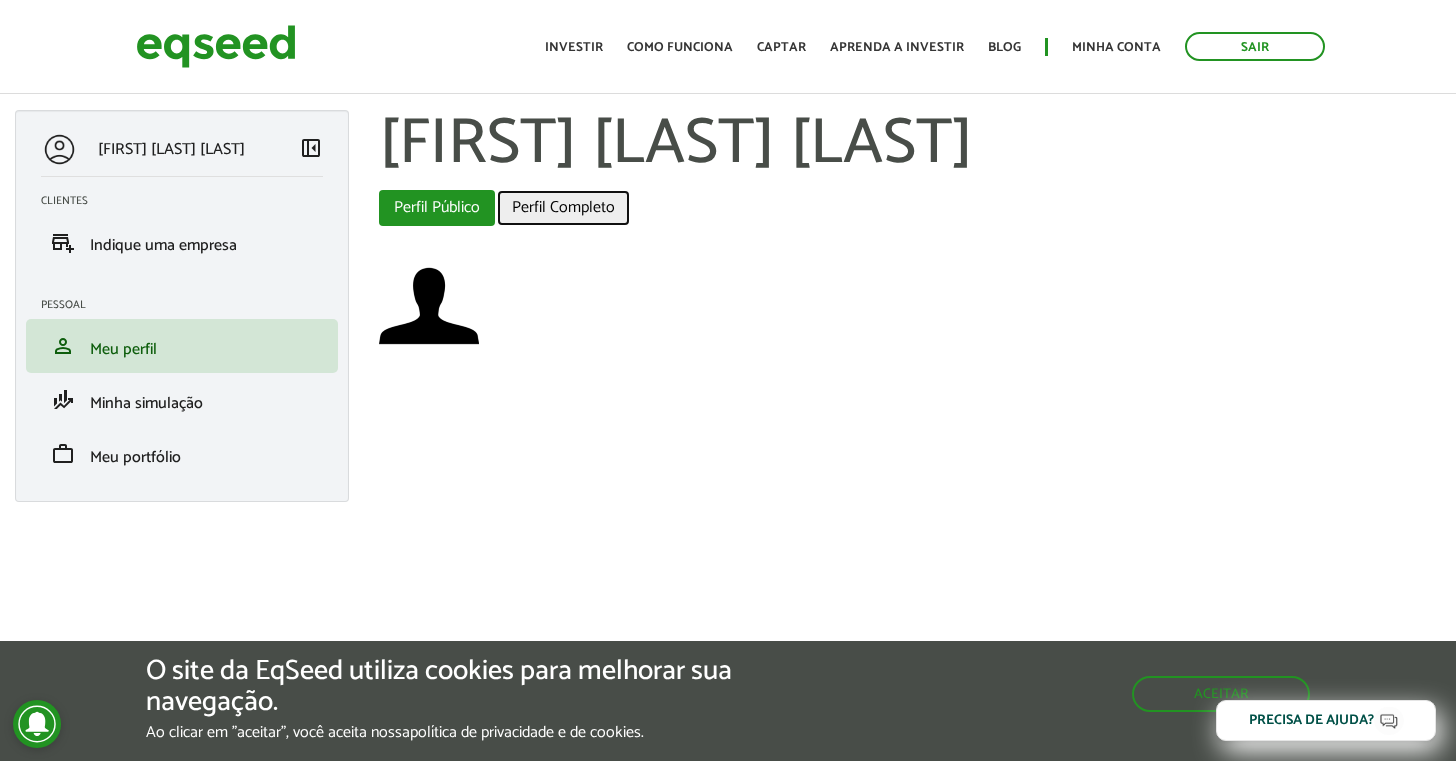click on "Perfil Completo" at bounding box center [563, 208] 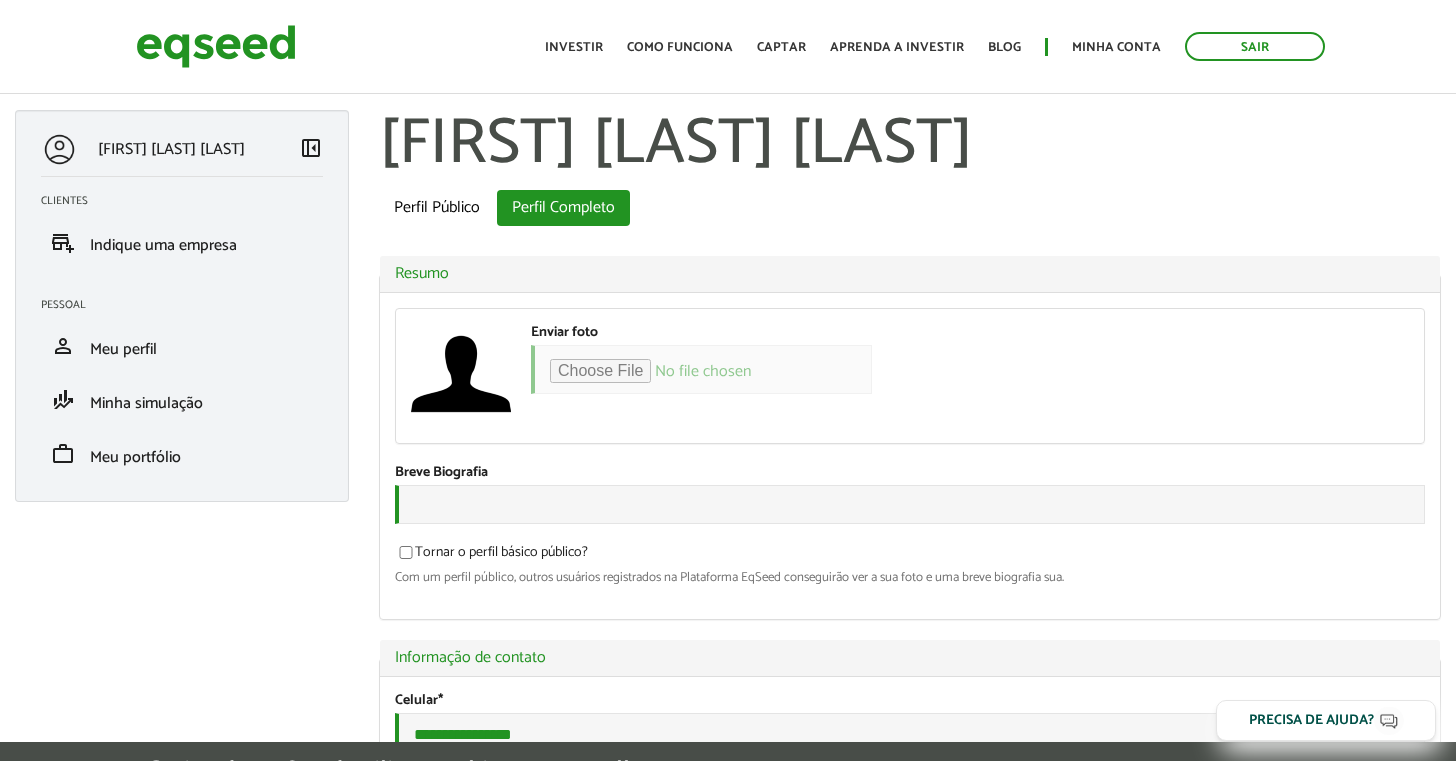 scroll, scrollTop: 0, scrollLeft: 0, axis: both 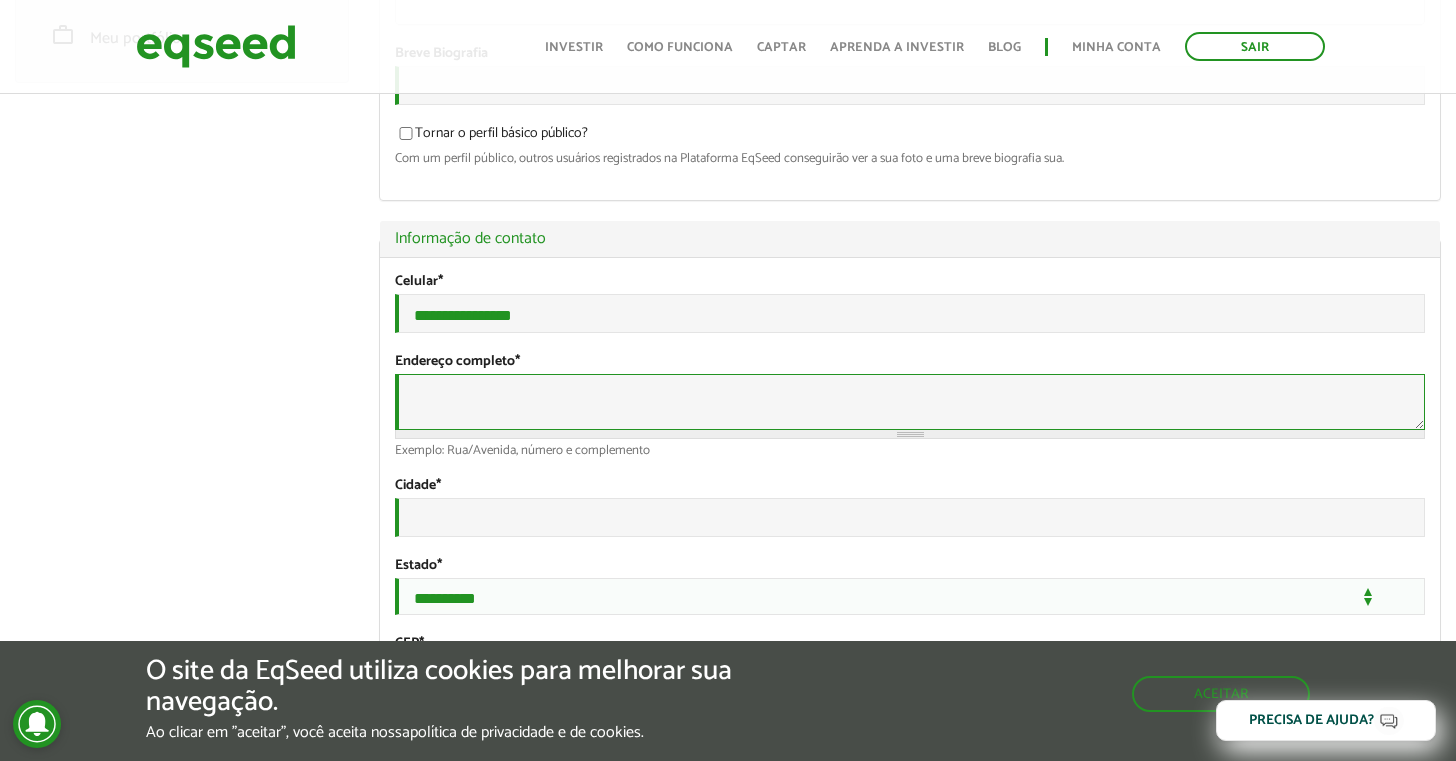click on "Endereço completo  *" at bounding box center [910, 402] 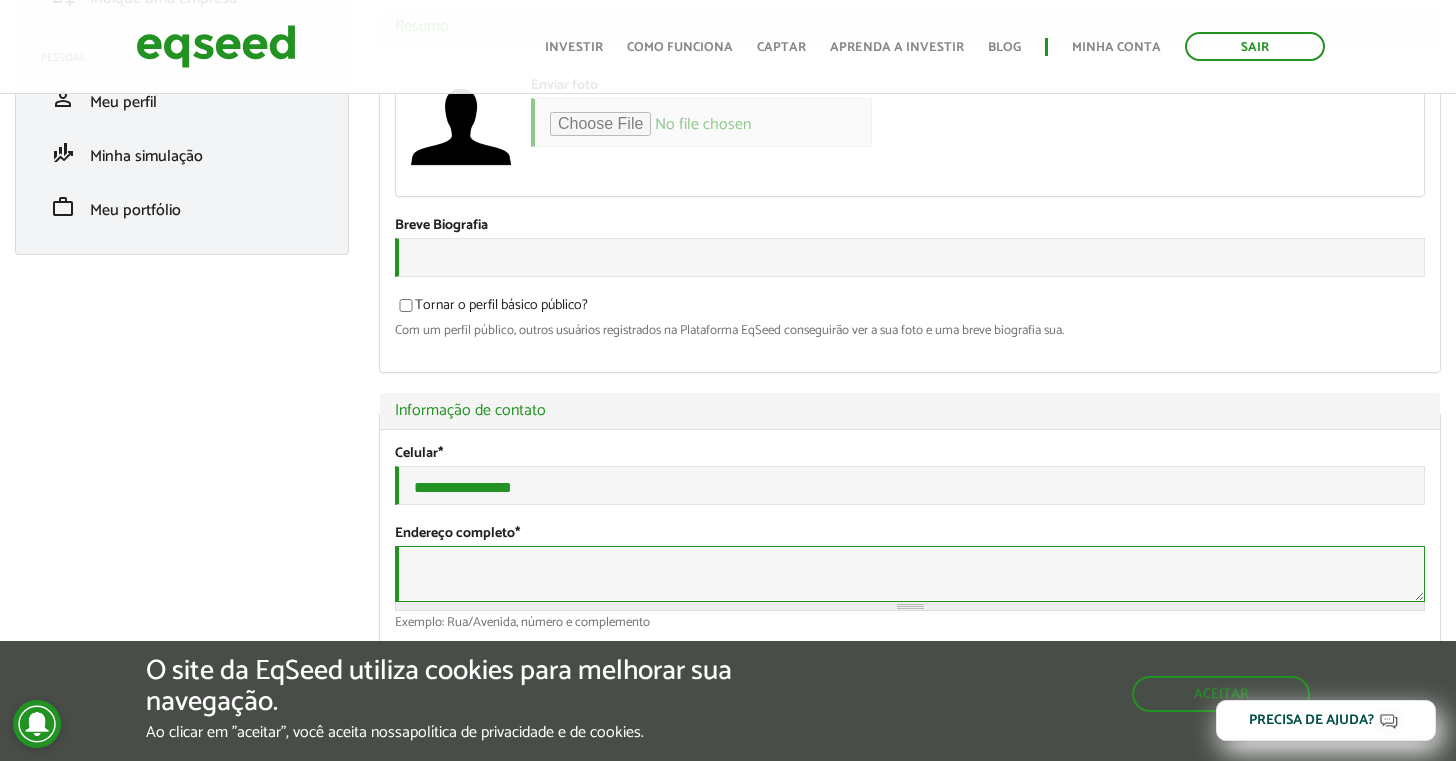 scroll, scrollTop: 124, scrollLeft: 0, axis: vertical 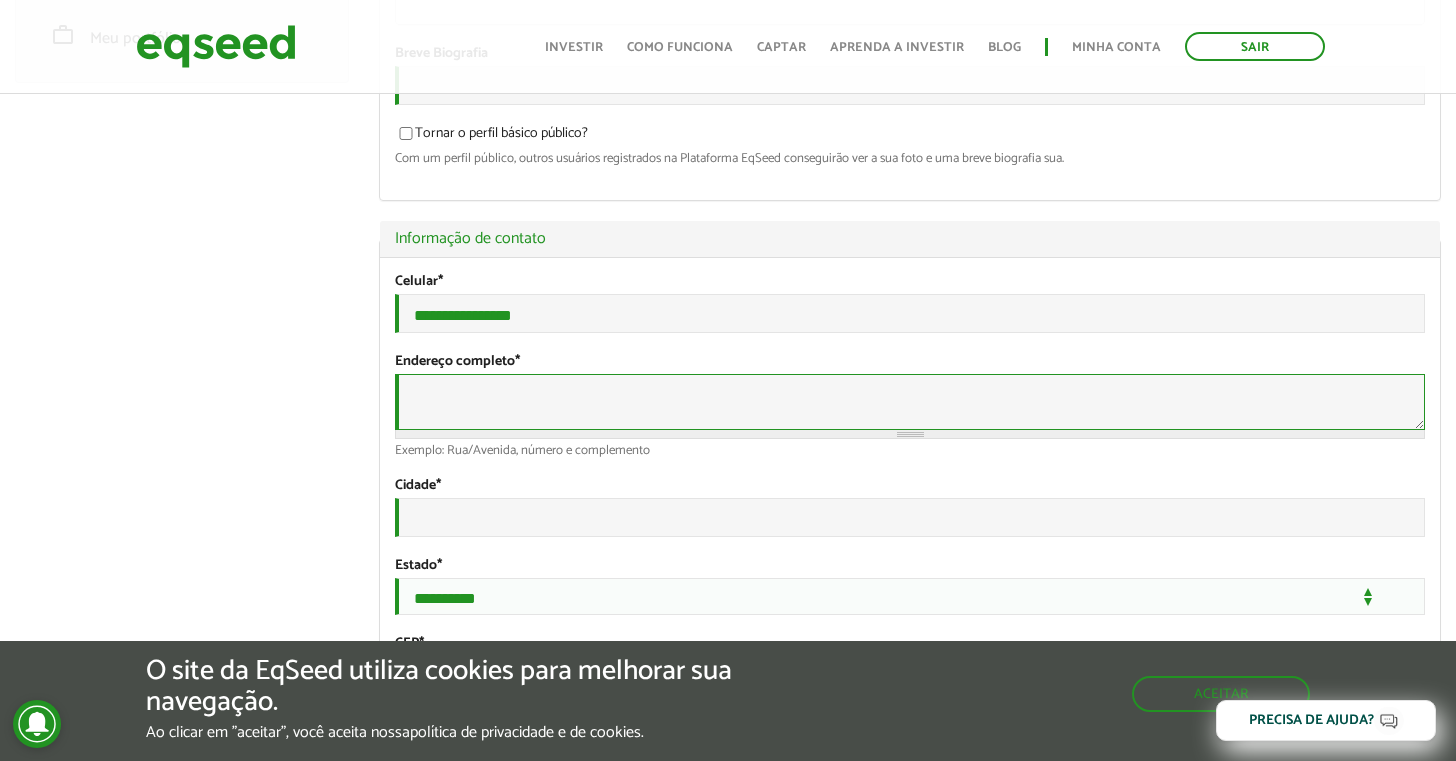 click on "Endereço completo  *" at bounding box center [910, 402] 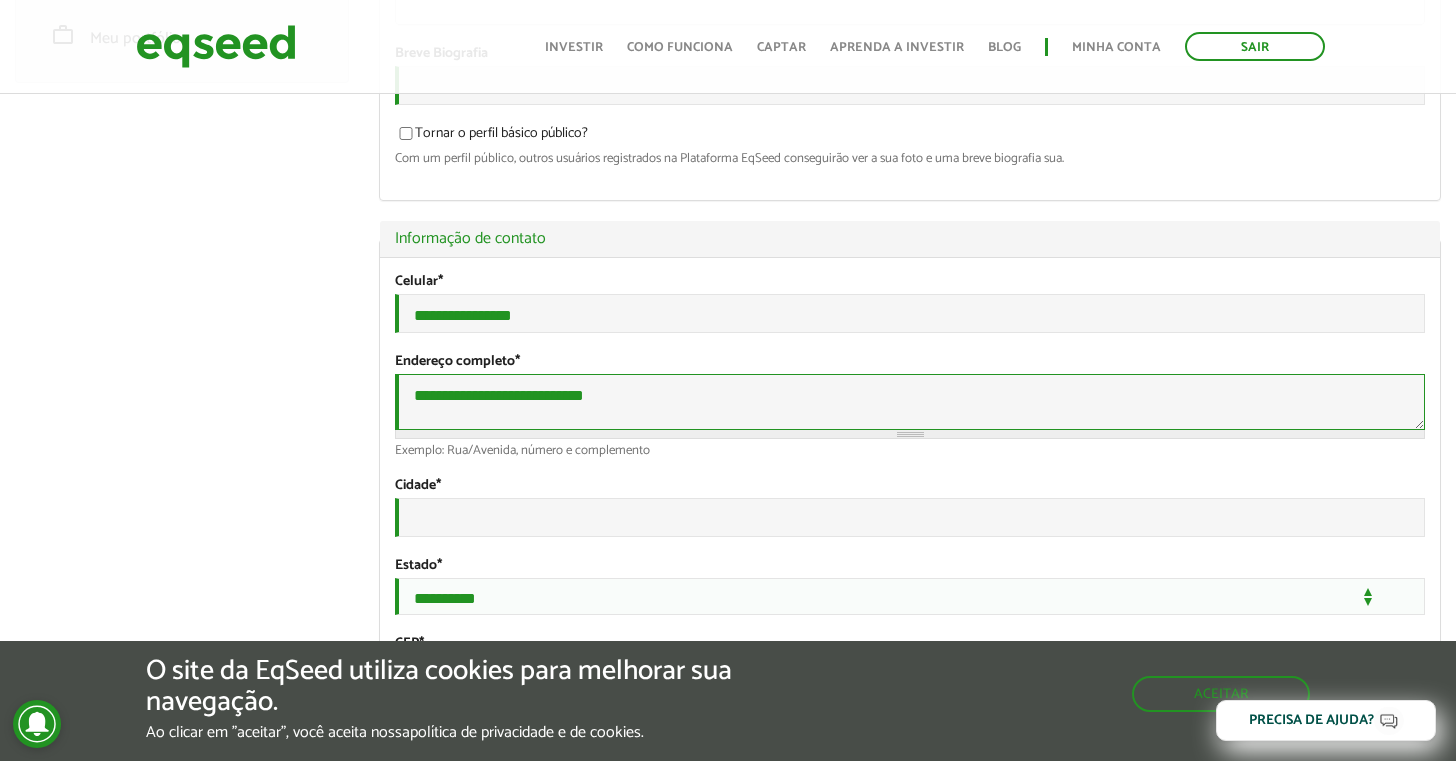 type on "**********" 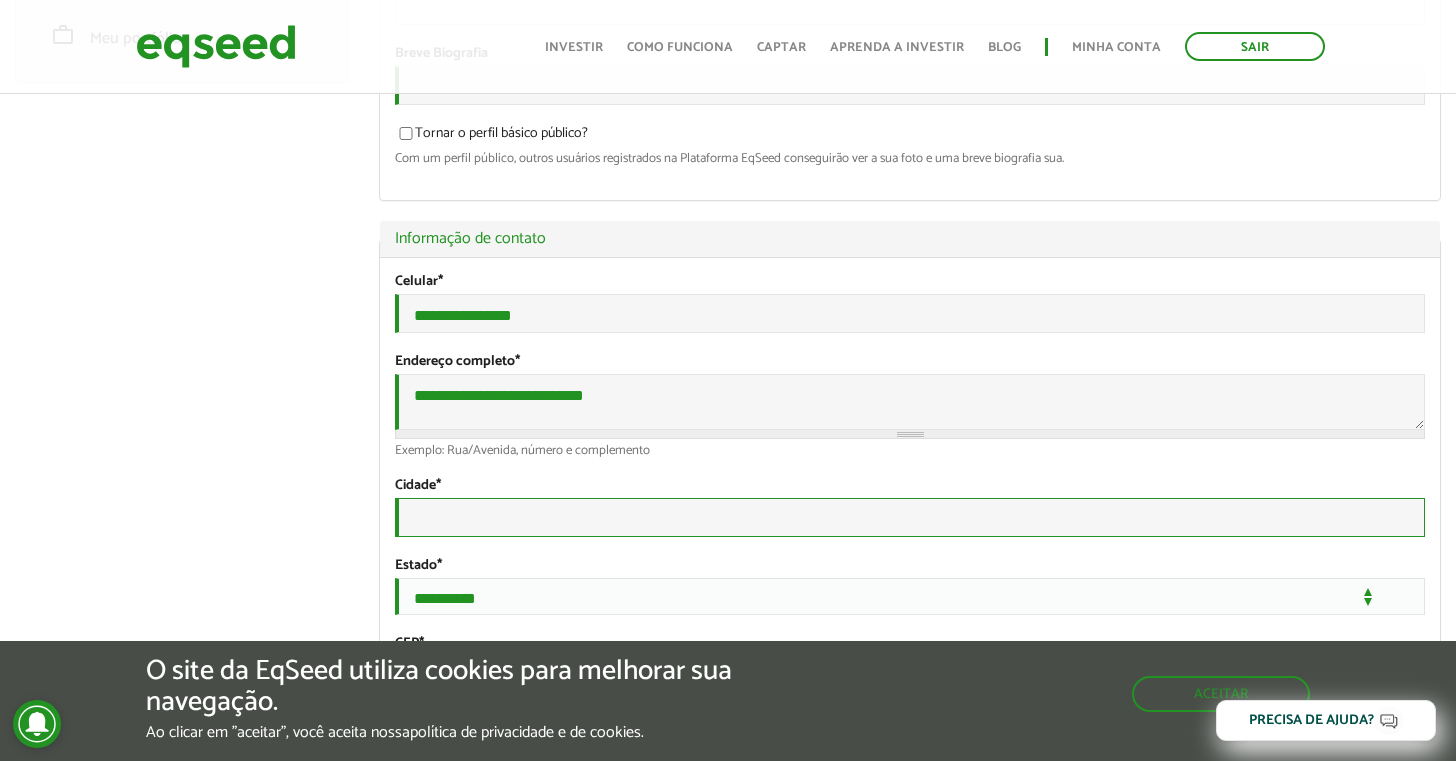 click on "Cidade  *" at bounding box center [910, 517] 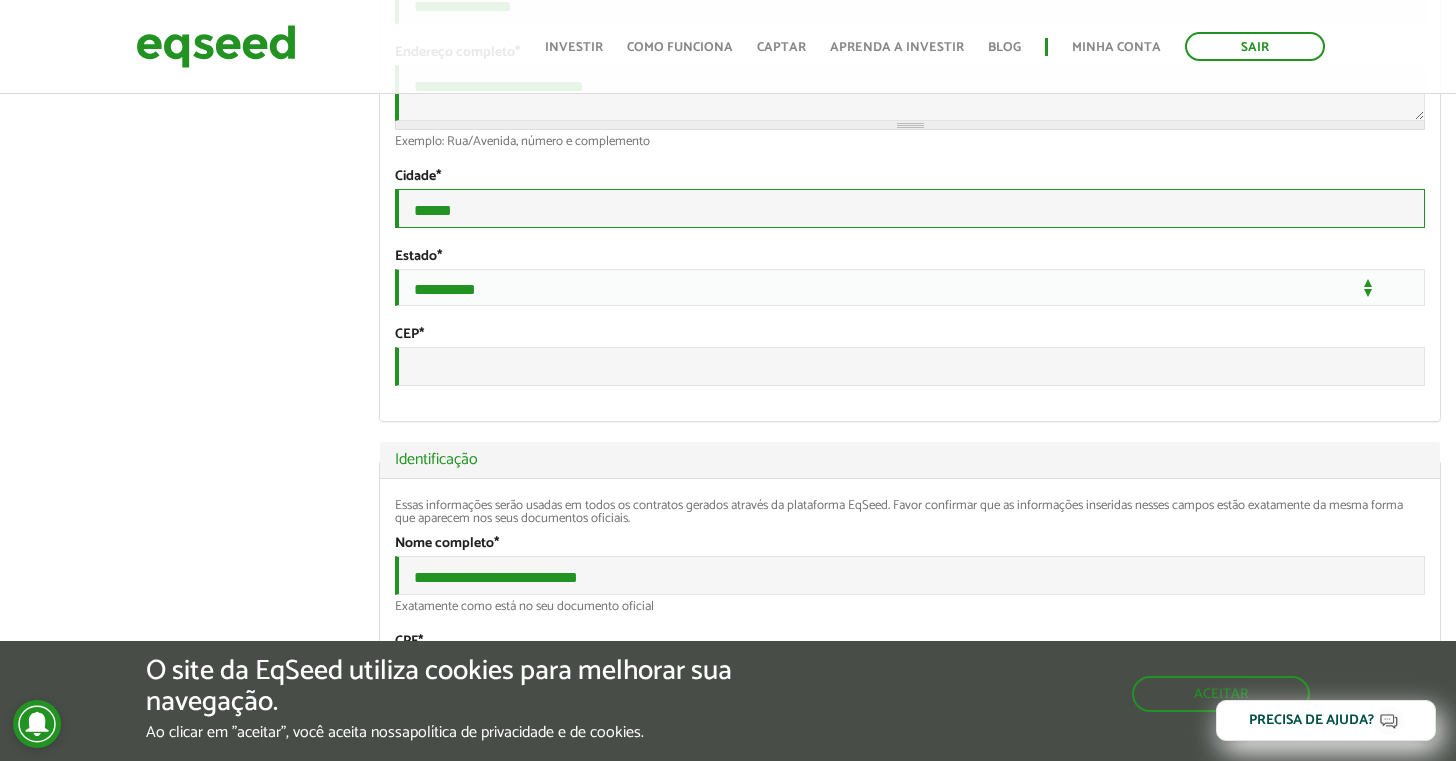 scroll, scrollTop: 753, scrollLeft: 0, axis: vertical 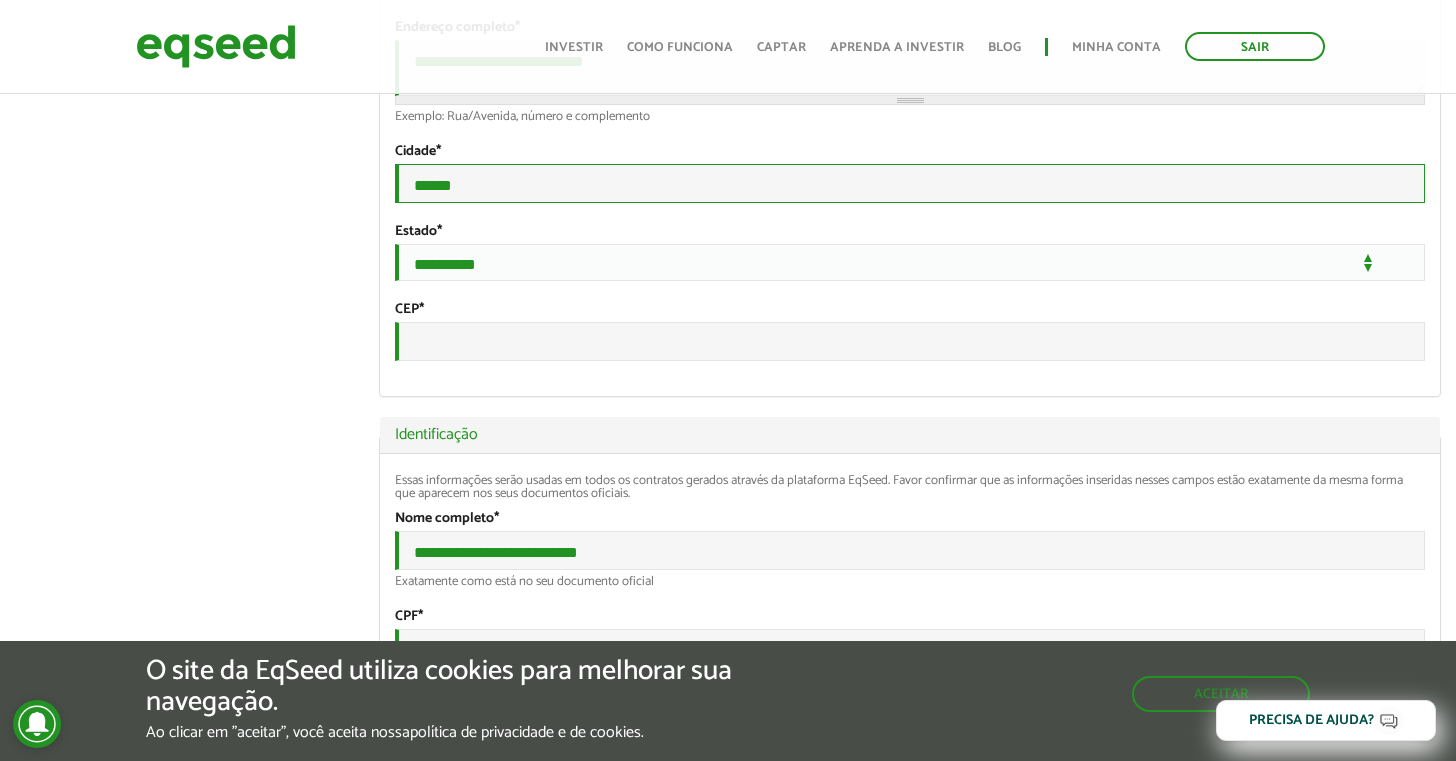 type on "******" 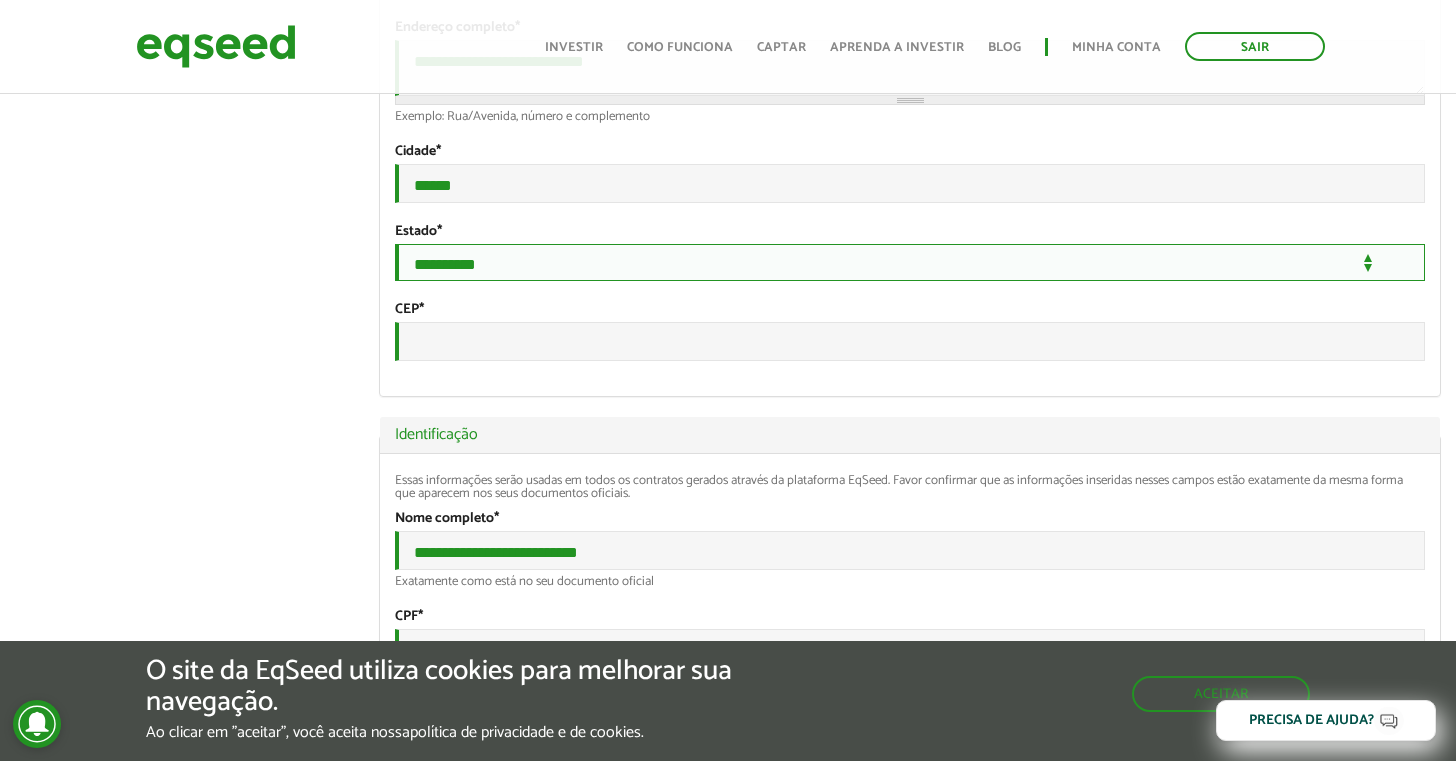 click on "**********" at bounding box center [910, 262] 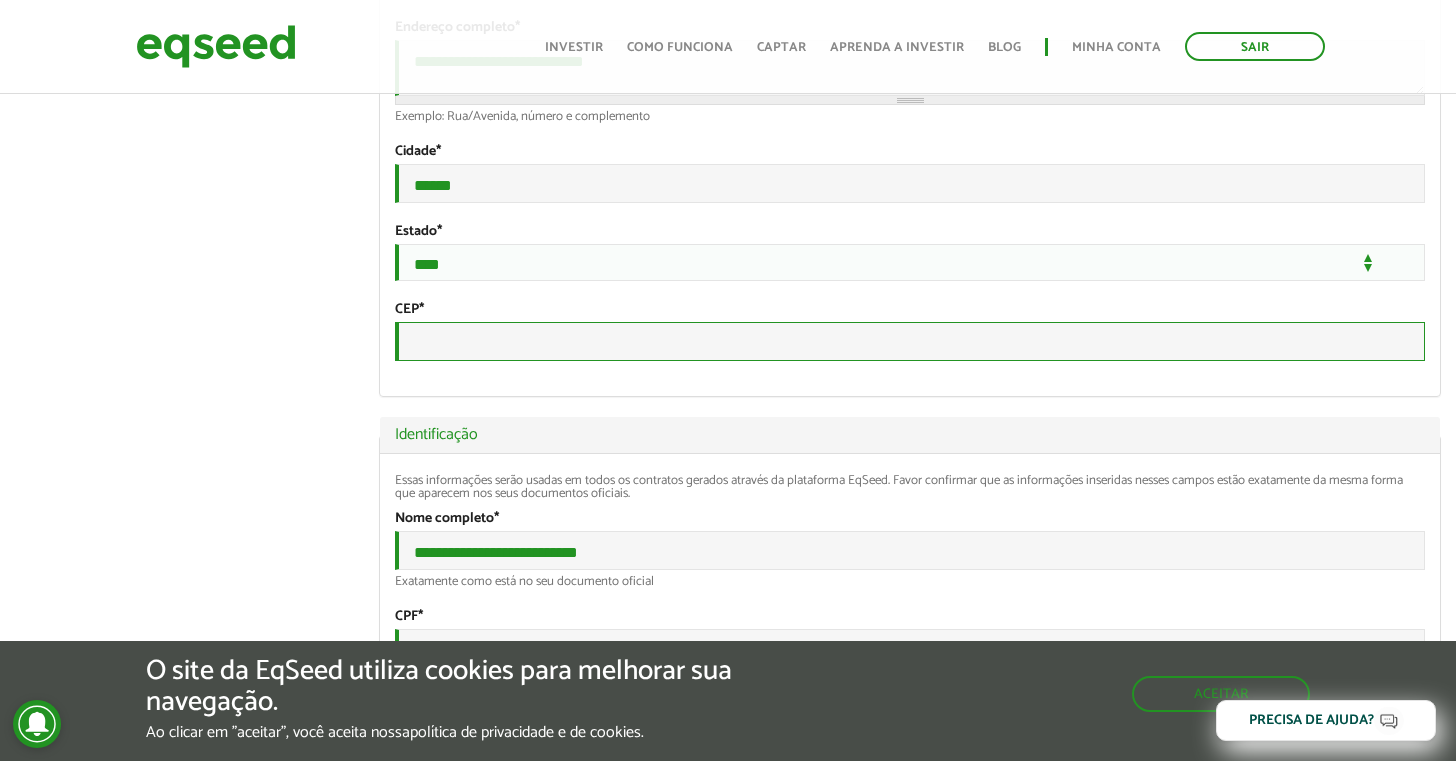 click on "CEP  *" at bounding box center [910, 341] 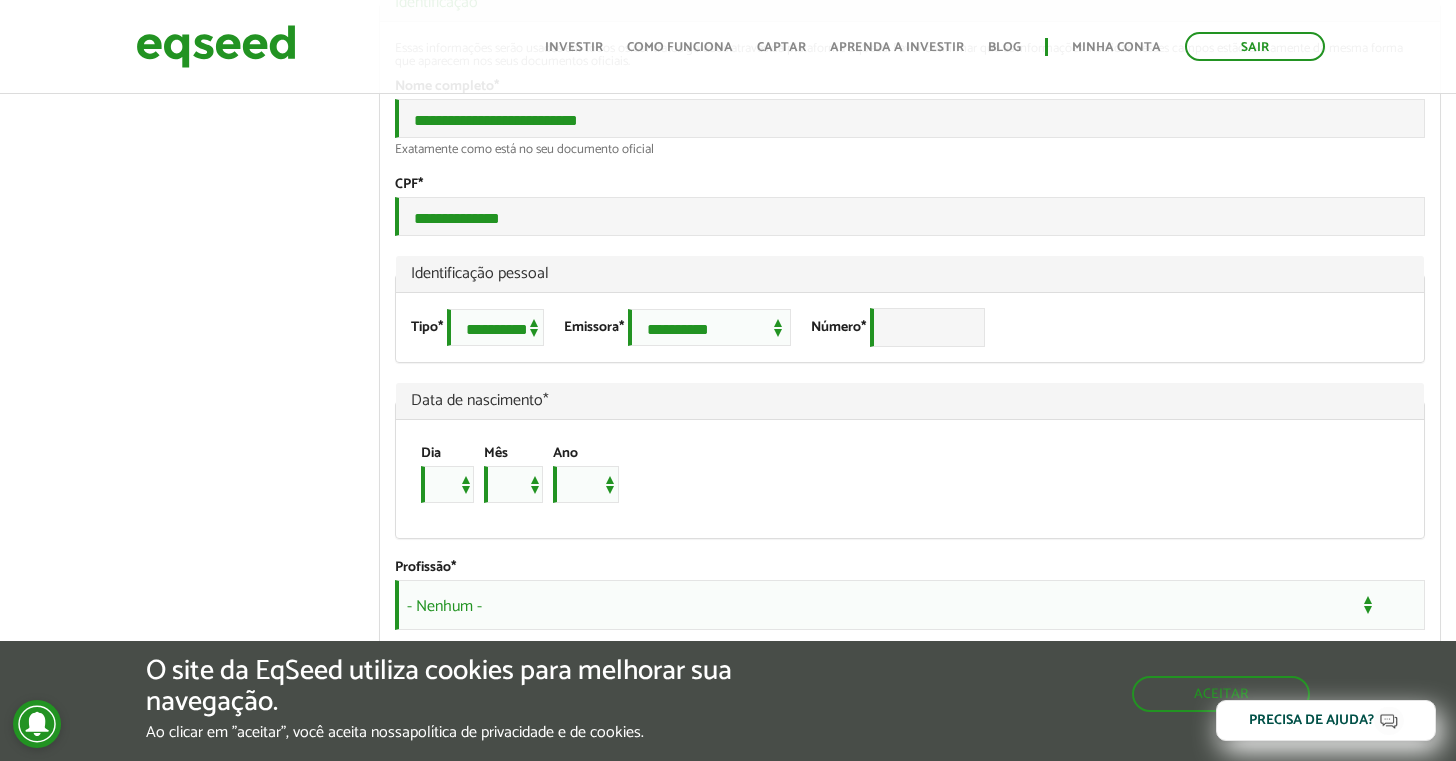 scroll, scrollTop: 1195, scrollLeft: 0, axis: vertical 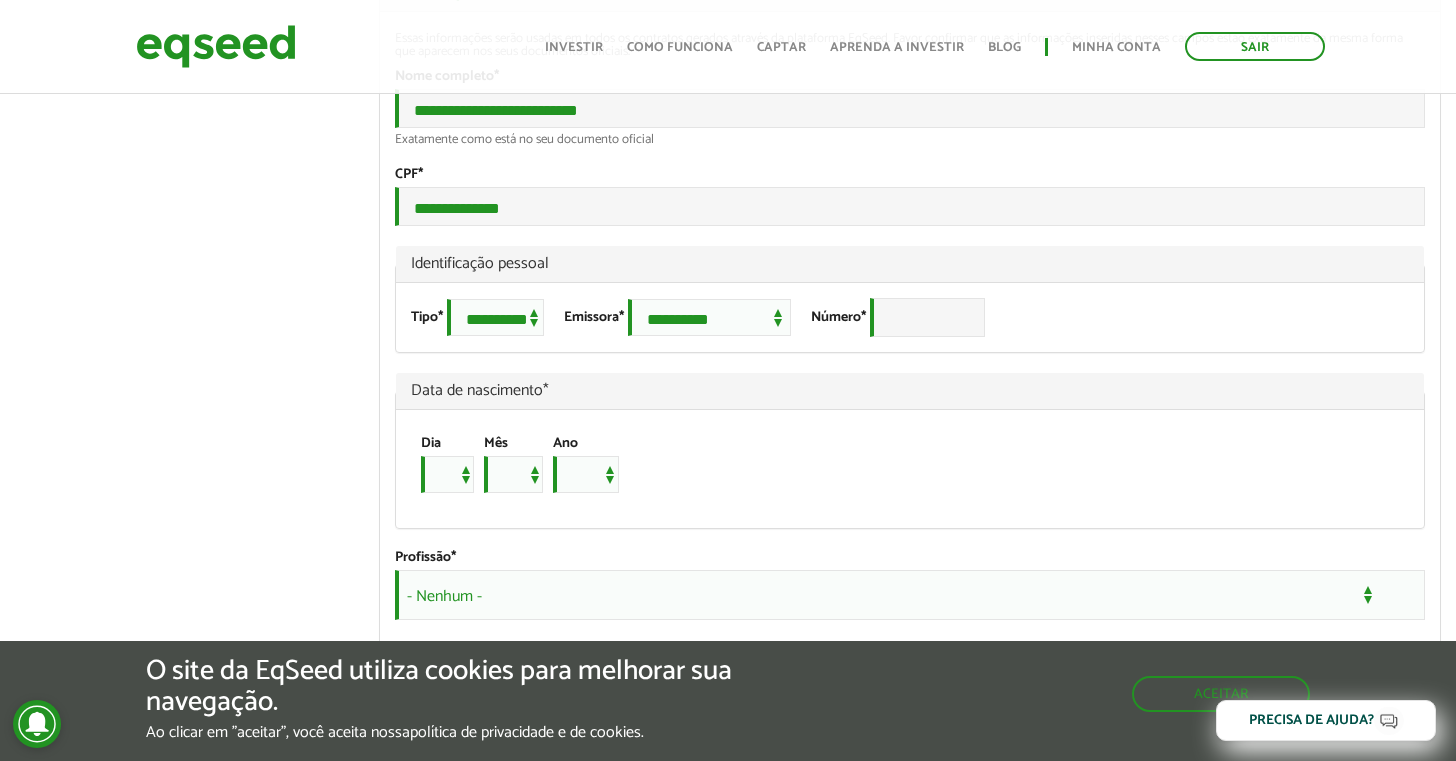 type on "*********" 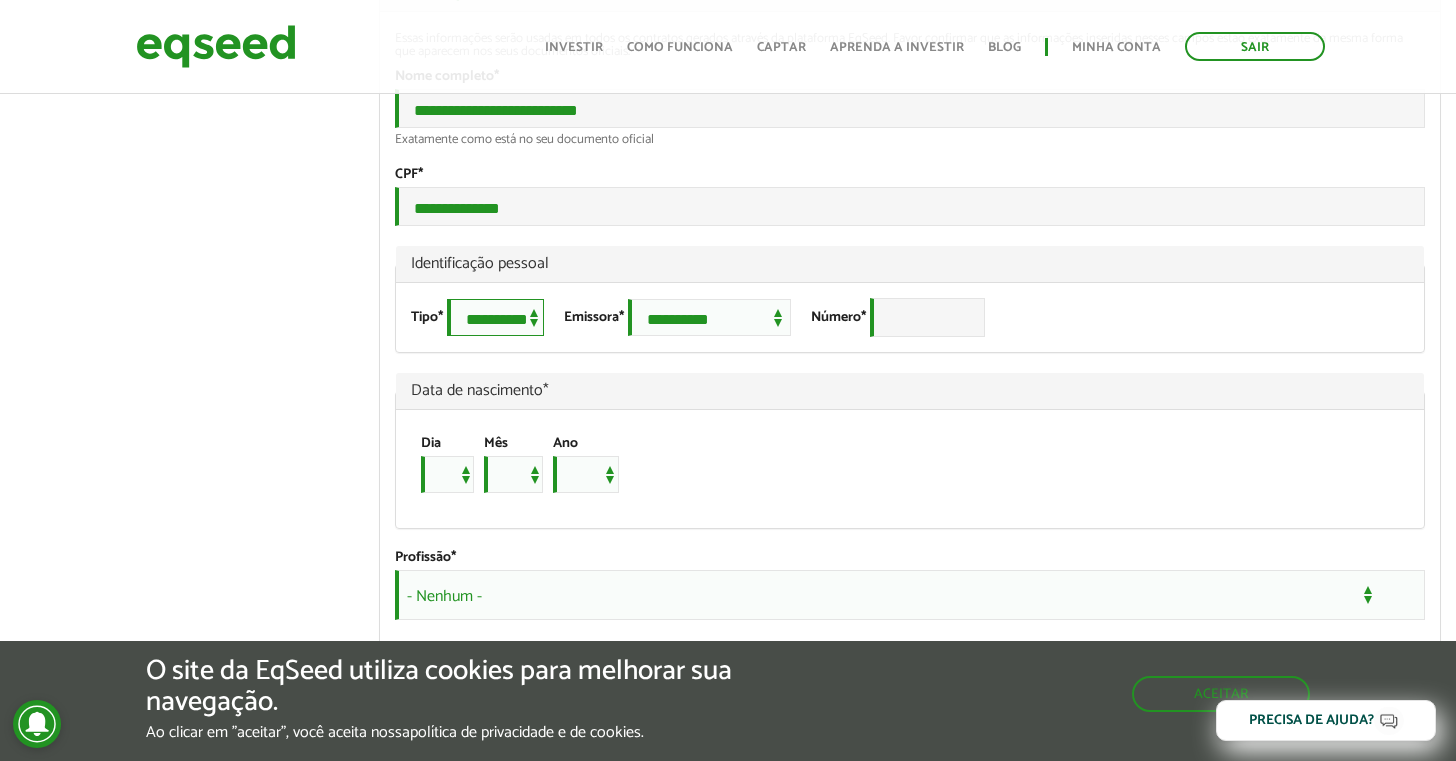 click on "**********" at bounding box center [495, 317] 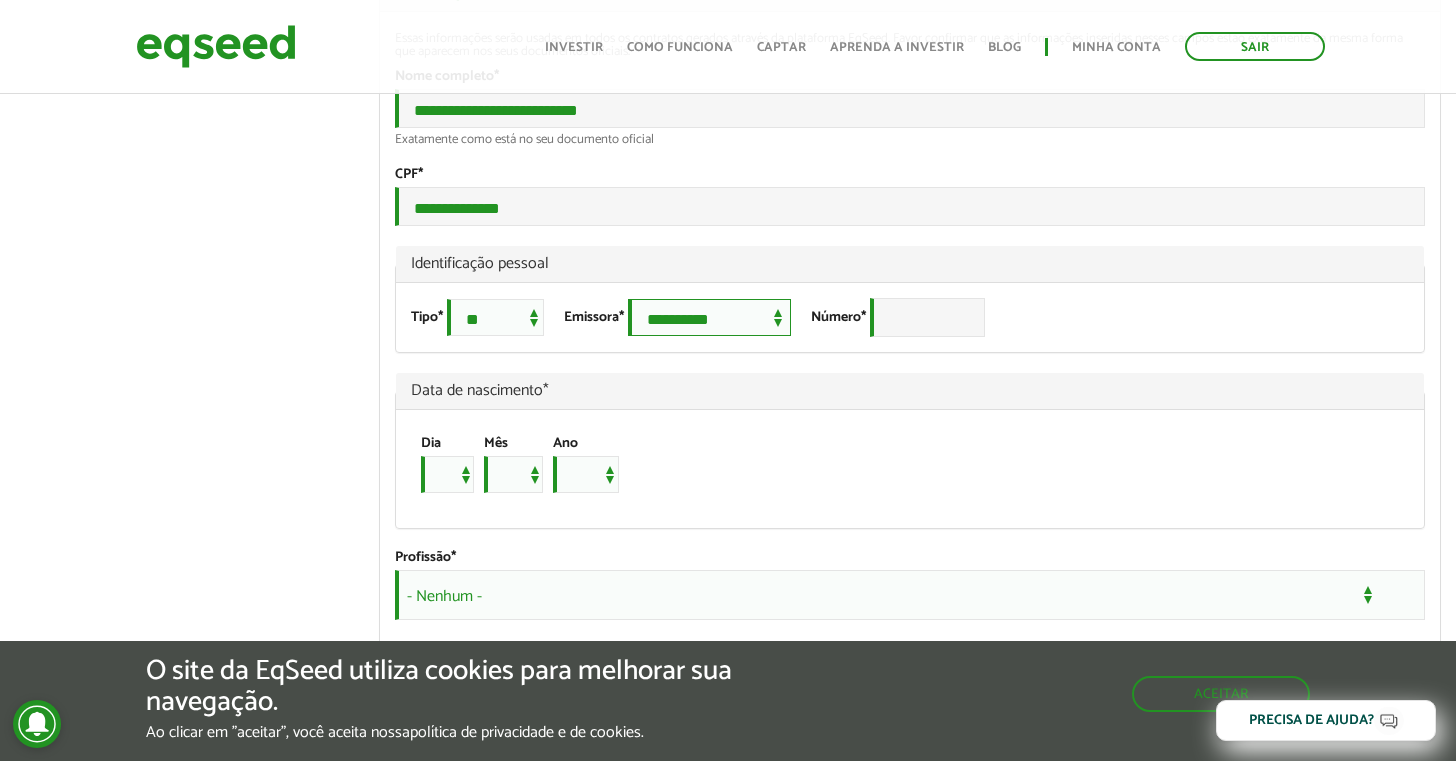 click on "**********" at bounding box center [709, 317] 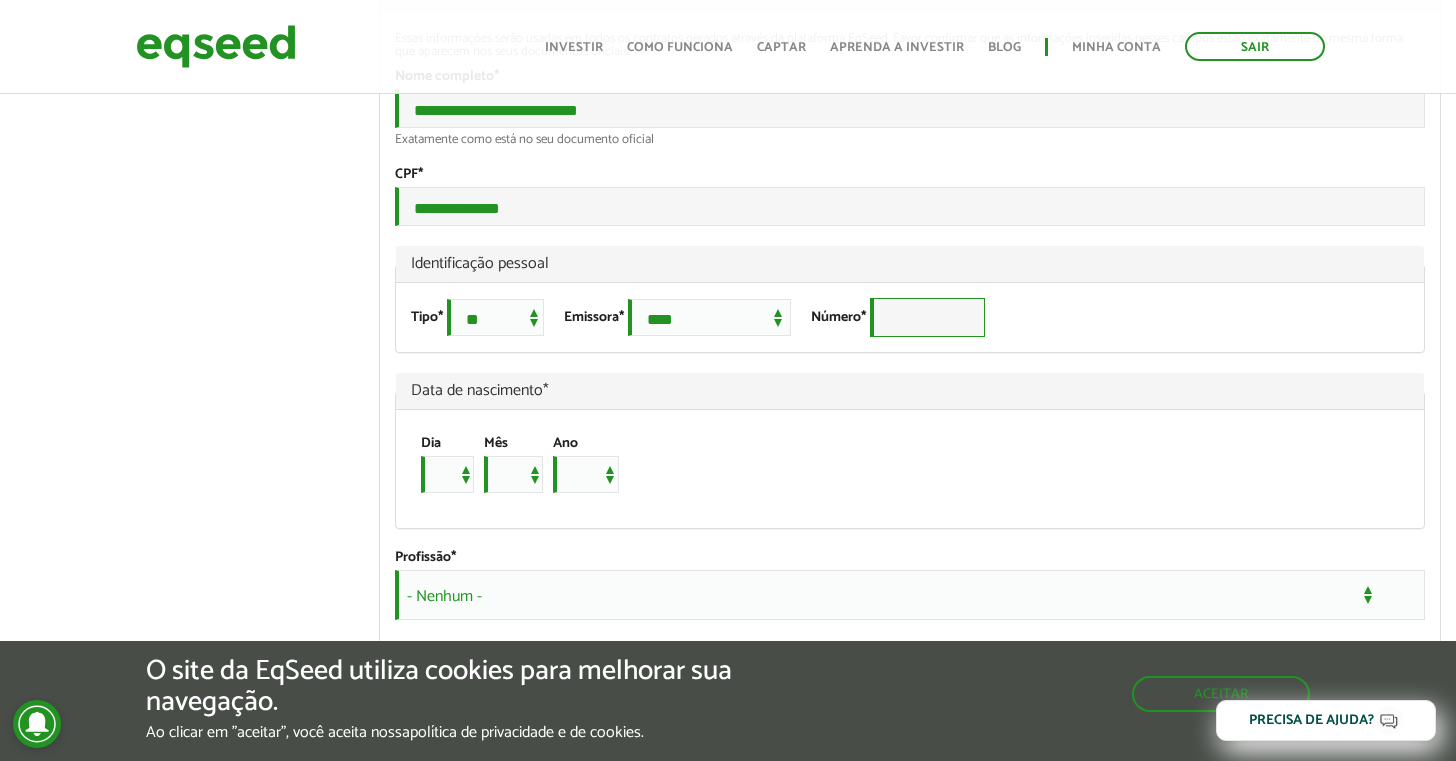 click on "Número  *" at bounding box center [927, 317] 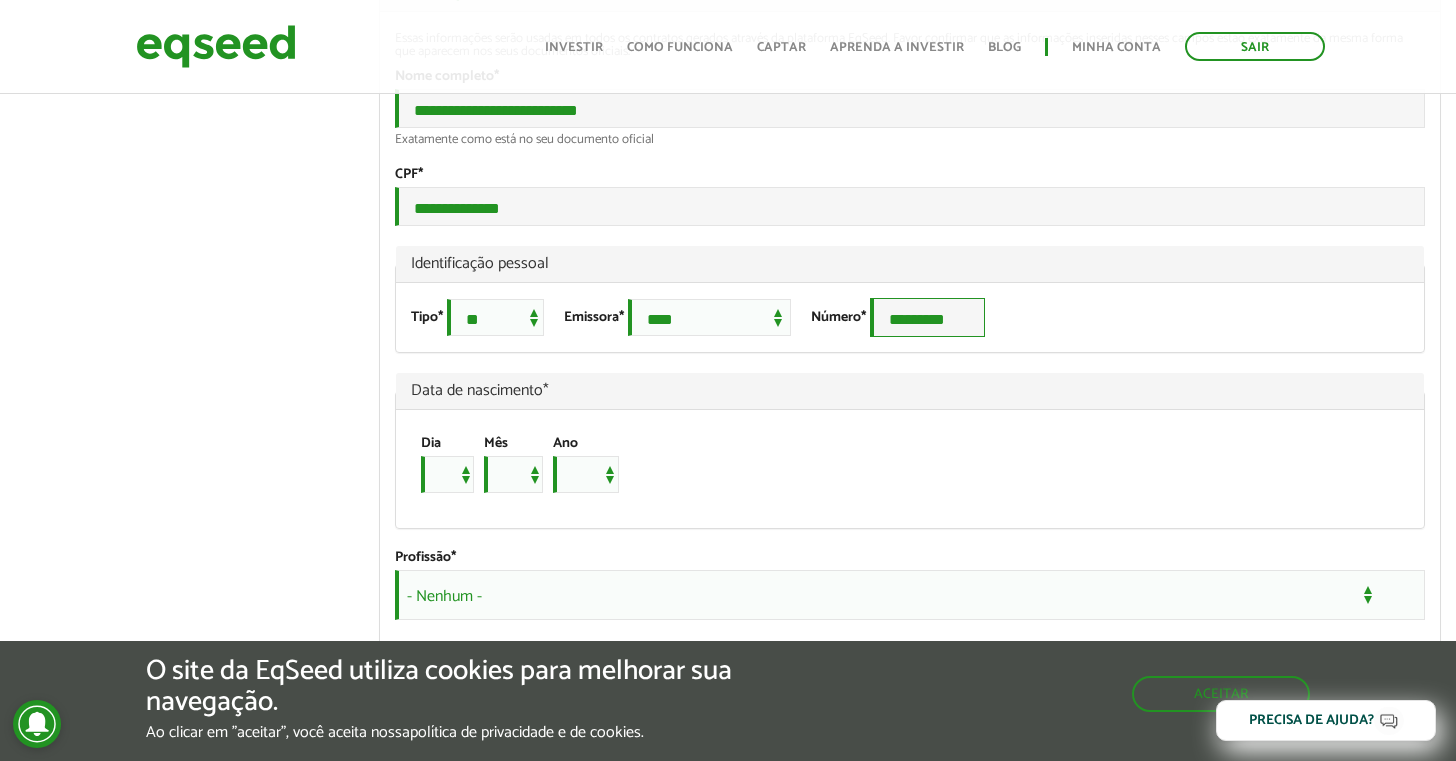 type on "*********" 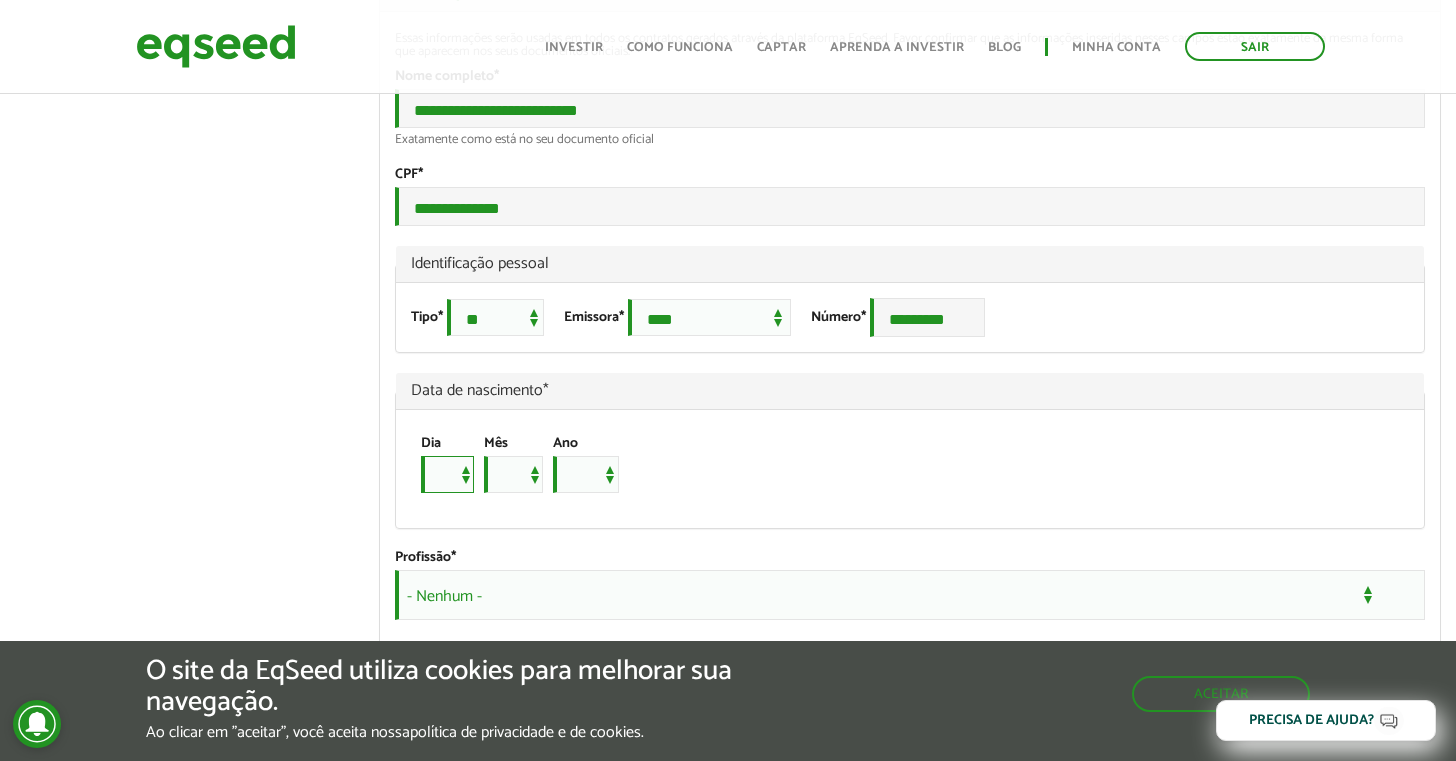 click on "* * * * * * * * * ** ** ** ** ** ** ** ** ** ** ** ** ** ** ** ** ** ** ** ** ** **" at bounding box center [447, 474] 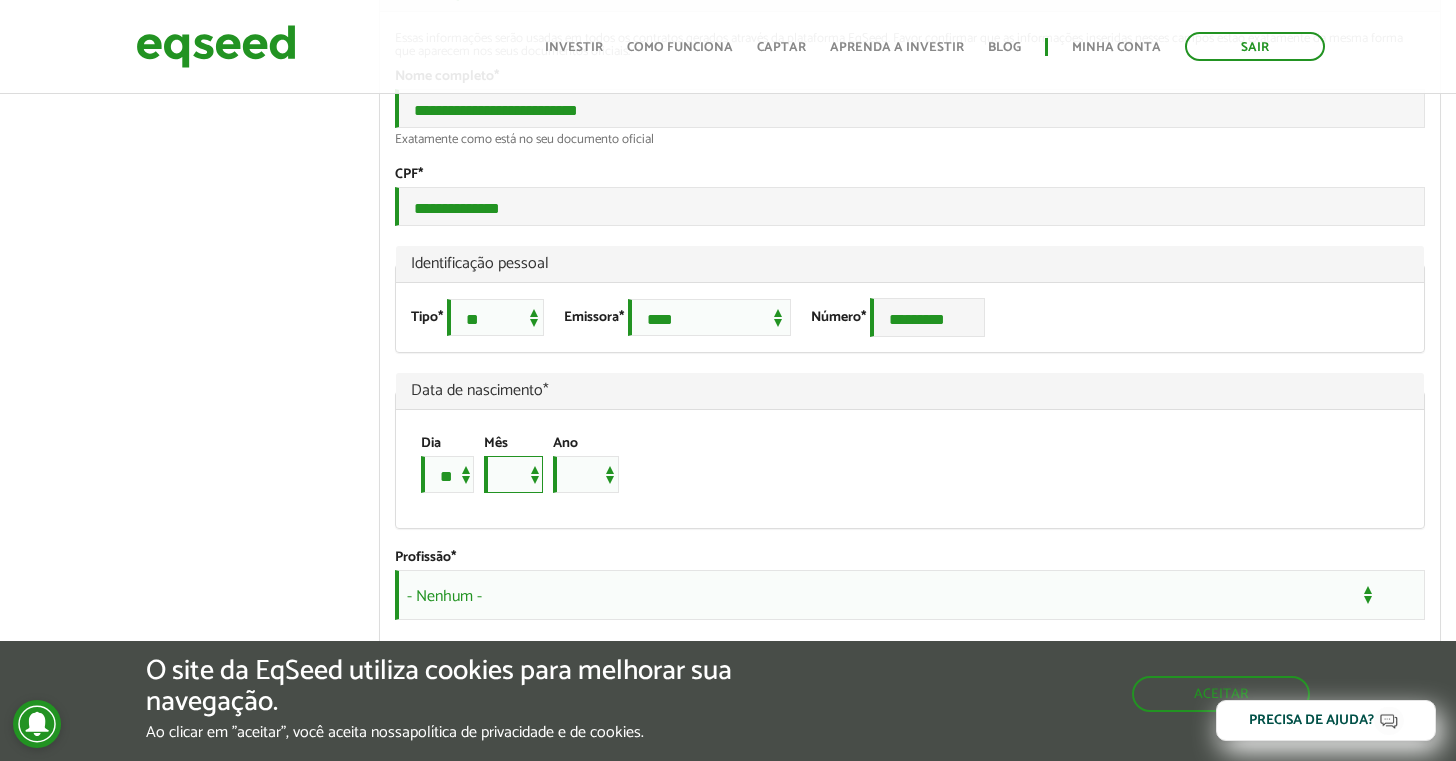 click on "*** *** *** *** *** *** *** *** *** *** *** ***" at bounding box center [513, 474] 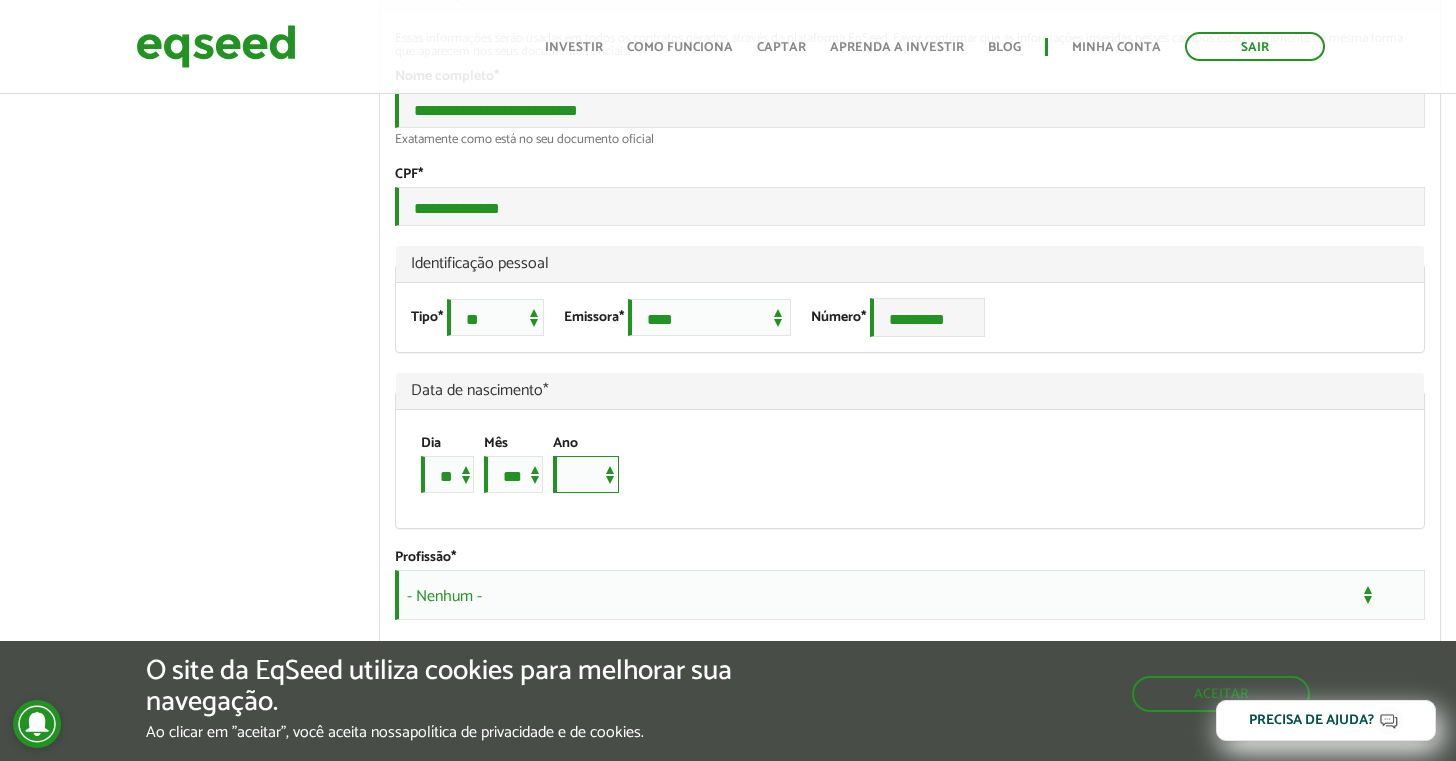 click on "**** **** **** **** **** **** **** **** **** **** **** **** **** **** **** **** **** **** **** **** **** **** **** **** **** **** **** **** **** **** **** **** **** **** **** **** **** **** **** **** **** **** **** **** **** **** **** **** **** **** **** **** **** **** **** **** **** **** **** **** **** **** **** **** **** **** **** **** **** **** **** **** **** **** **** **** **** **** **** **** **** **** **** **** **** **** **** **** **** **** **** **** **** **** **** **** **** **** **** **** **** **** **** **** **** **** **** **** **** **** **** **** **** **** **** **** **** **** **** **** **** **** **** **** **** ****" at bounding box center (586, 474) 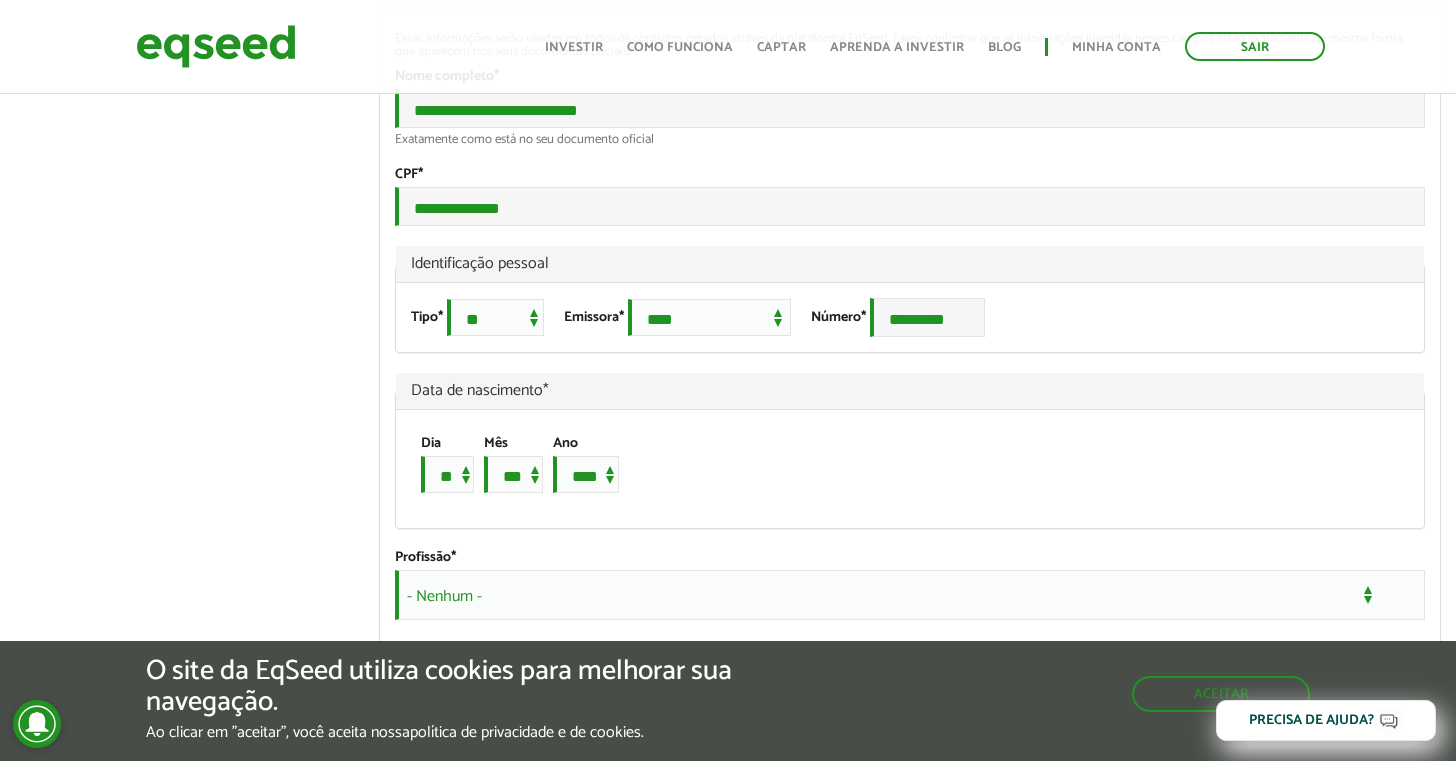 click on "Dia
* * * * * * * * * ** ** ** ** ** ** ** ** ** ** ** ** ** ** ** ** ** ** ** ** ** **   Mês
*** *** *** *** *** *** *** *** *** *** *** ***   Ano
**** **** **** **** **** **** **** **** **** **** **** **** **** **** **** **** **** **** **** **** **** **** **** **** **** **** **** **** **** **** **** **** **** **** **** **** **** **** **** **** **** **** **** **** **** **** **** **** **** **** **** **** **** **** **** **** **** **** **** **** **** **** **** **** **** **** **** **** **** **** **** **** **** **** **** **** **** **** **** **** **** **** **** **** **** **** **** **** **** **** **** **** **** **** **** **** **** **** **** **** **** **** **** **** **** **** **** **** **** **** **** **** **** **** **** **** **** **** **** **** **** **** **** **** **** ****" at bounding box center (900, 469) 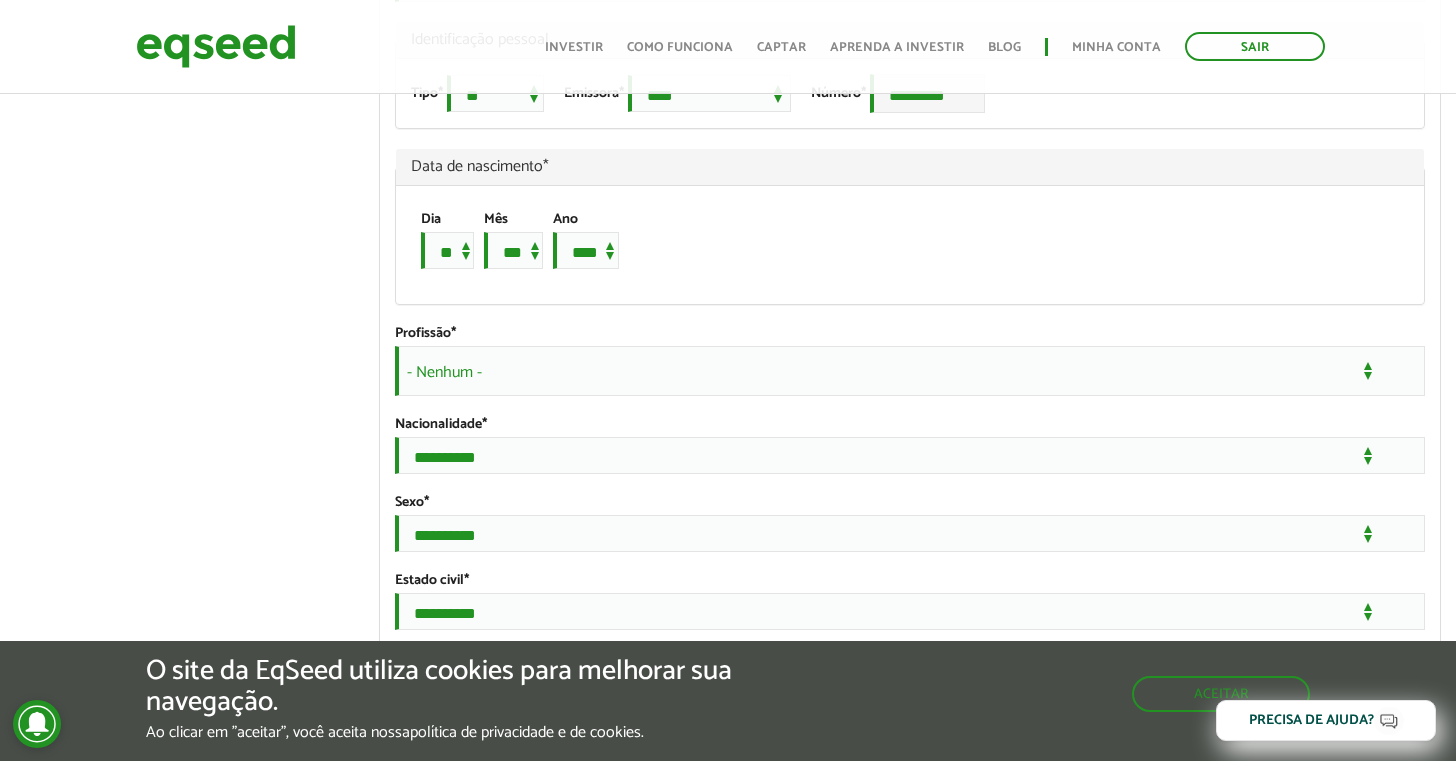 scroll, scrollTop: 1420, scrollLeft: 0, axis: vertical 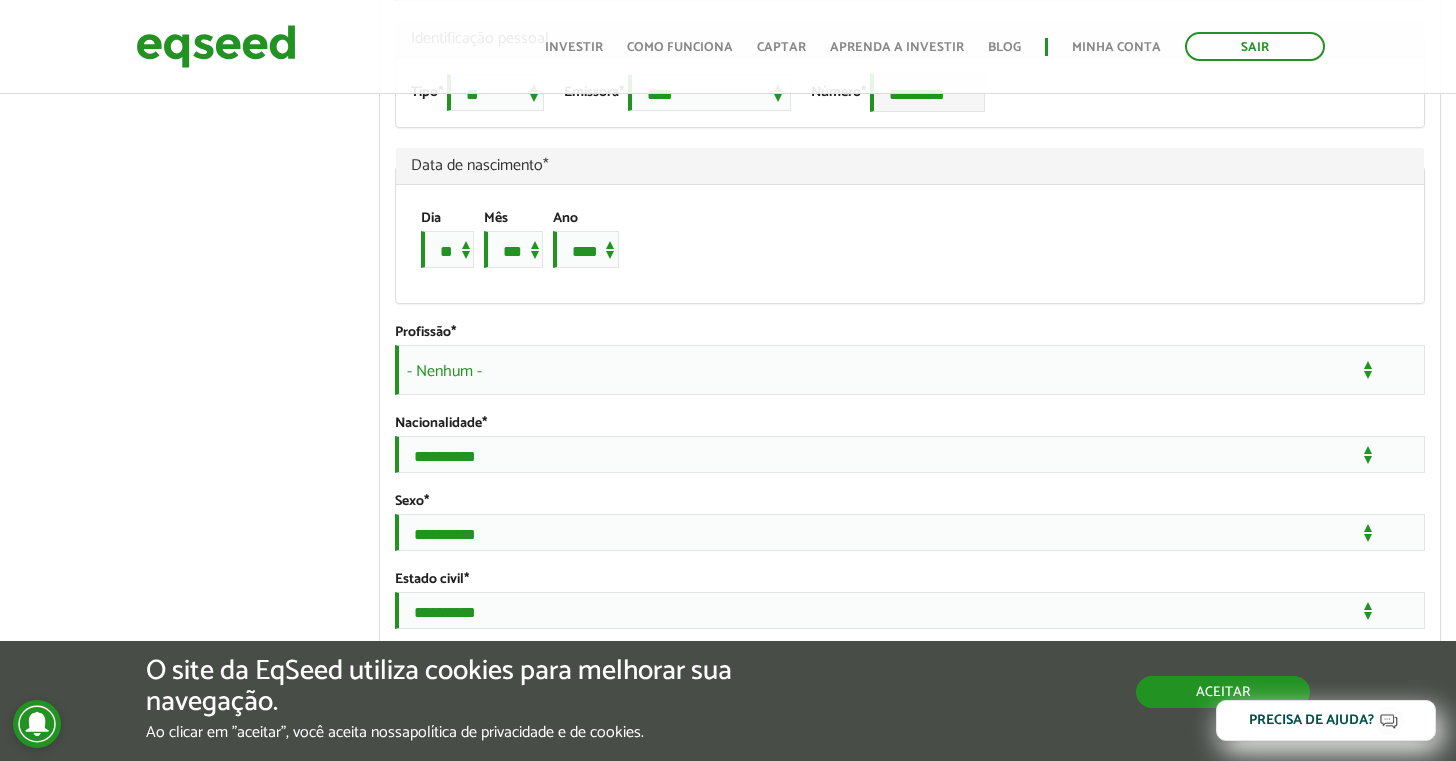 click on "Aceitar" at bounding box center [1223, 692] 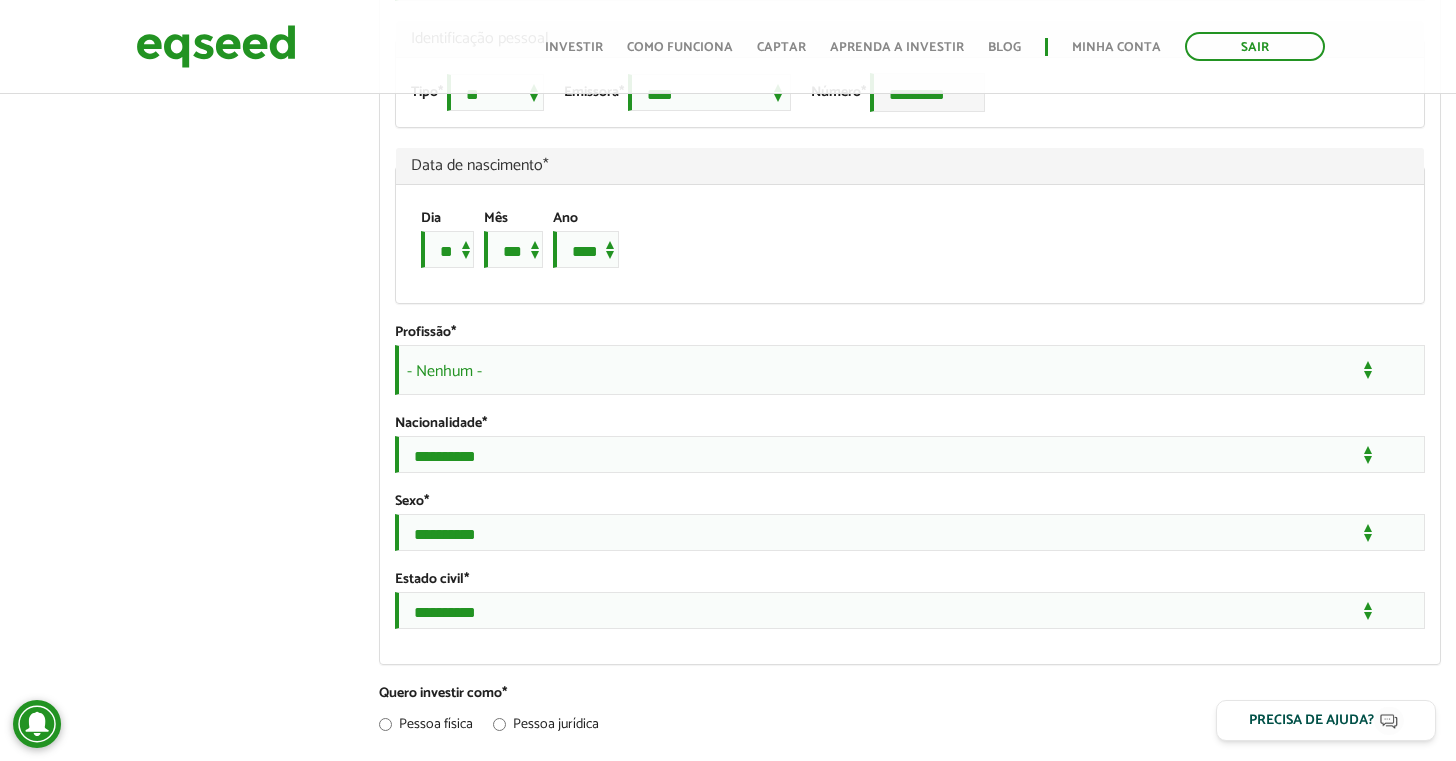click on "- Nenhum -" at bounding box center (910, 370) 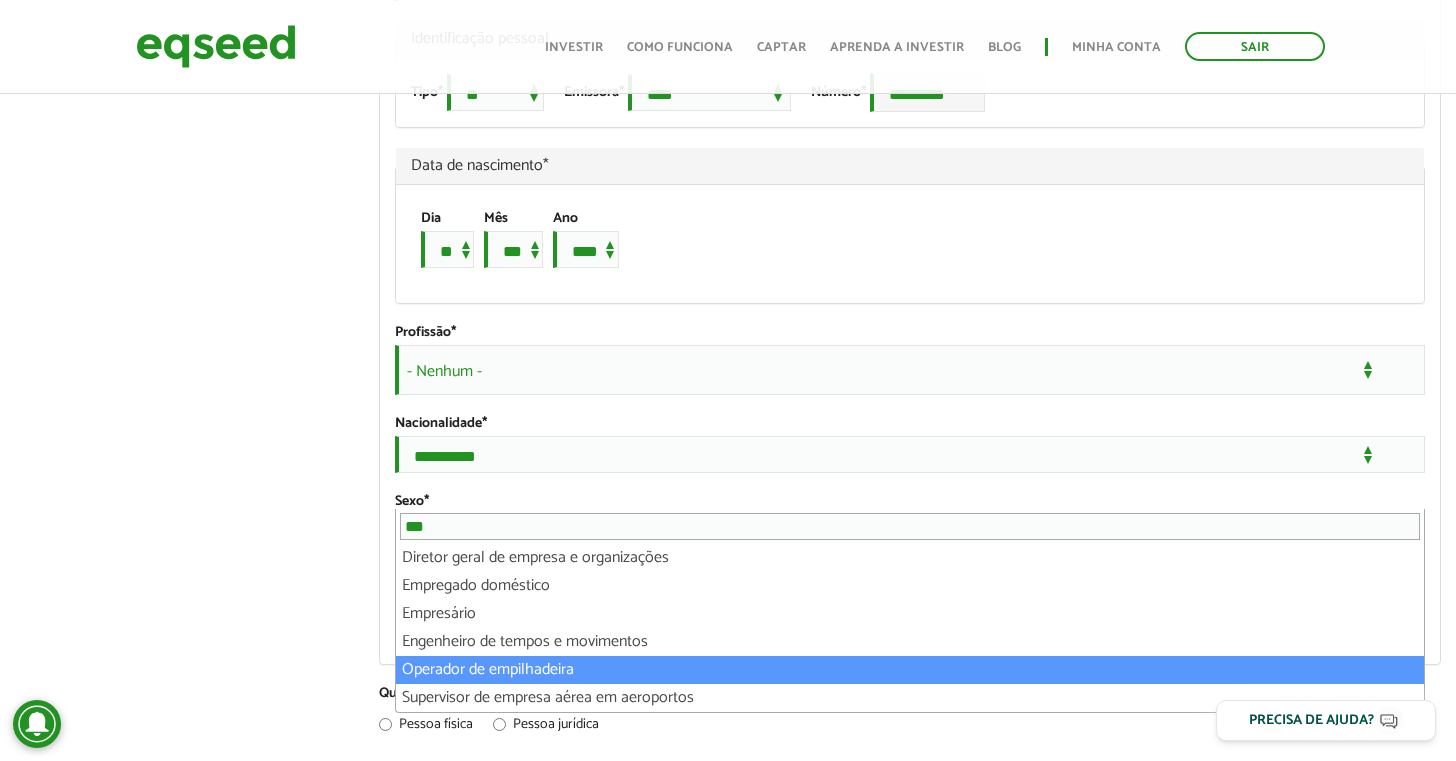 scroll, scrollTop: 0, scrollLeft: 0, axis: both 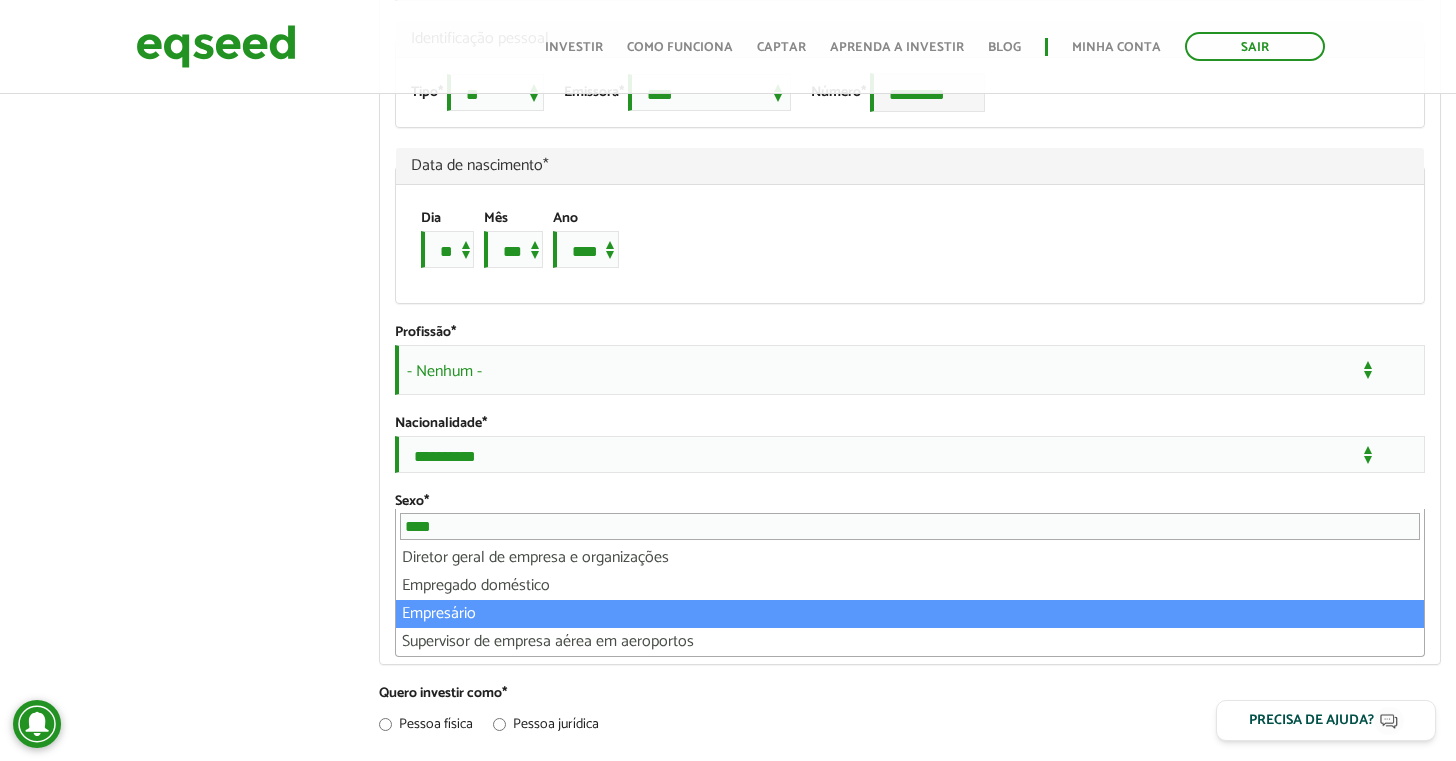 type on "****" 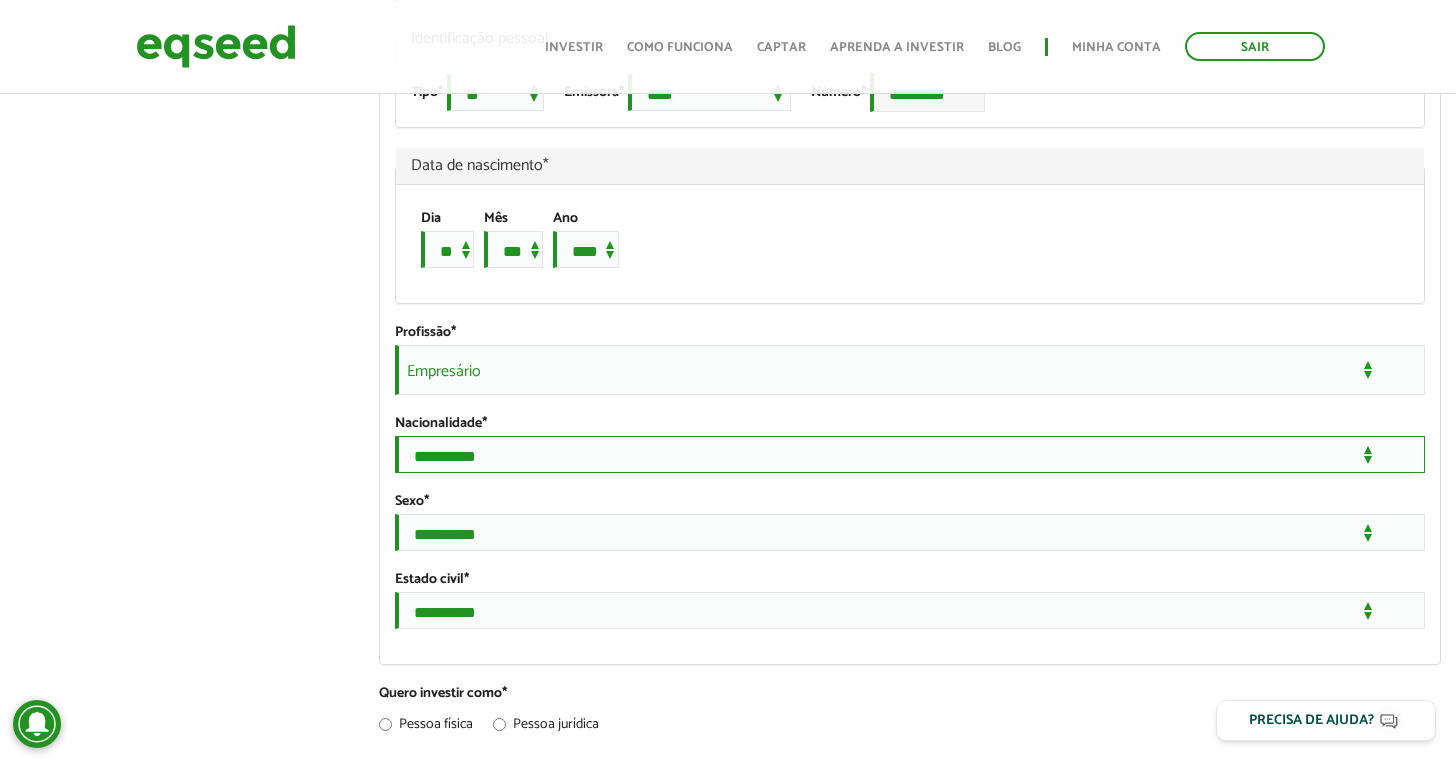 click on "**********" at bounding box center [910, 454] 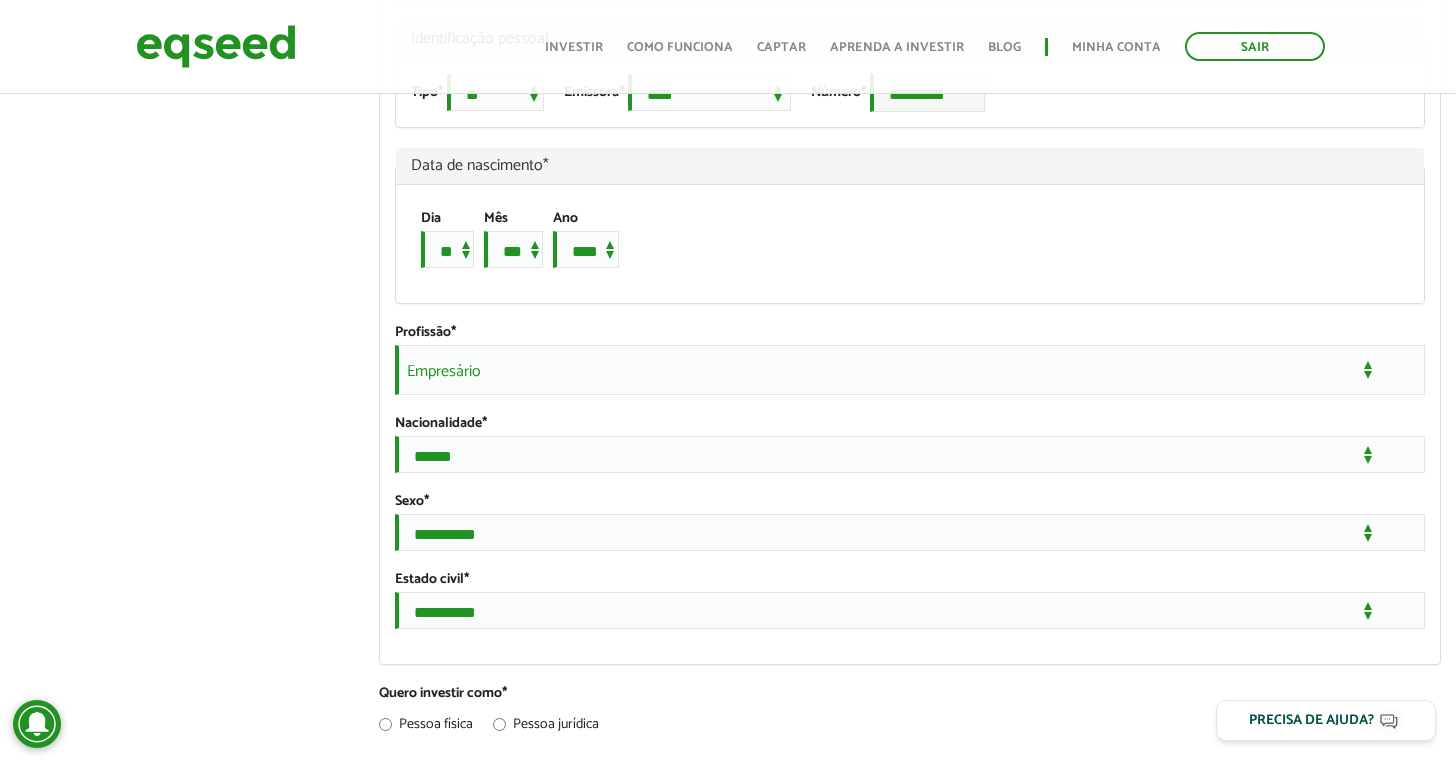 click on "Maria Eliza Lechugo Morgado
left_panel_close
Clientes
add_business Indique uma empresa
Pessoal
person Meu perfil
finance_mode Minha simulação
work Meu portfólio
Maria Eliza Lechugo Morgado
Abas primárias Perfil Público
Perfil Completo (aba ativa)
Ocultar Resumo
Foto
Enviar foto
Seu rosto virtual ou imagem. Imagens maiores que 1024x1024 pixels serão reduzidas.
Breve Biografia
Tornar o perfil básico público?
Ocultar" at bounding box center (728, 594) 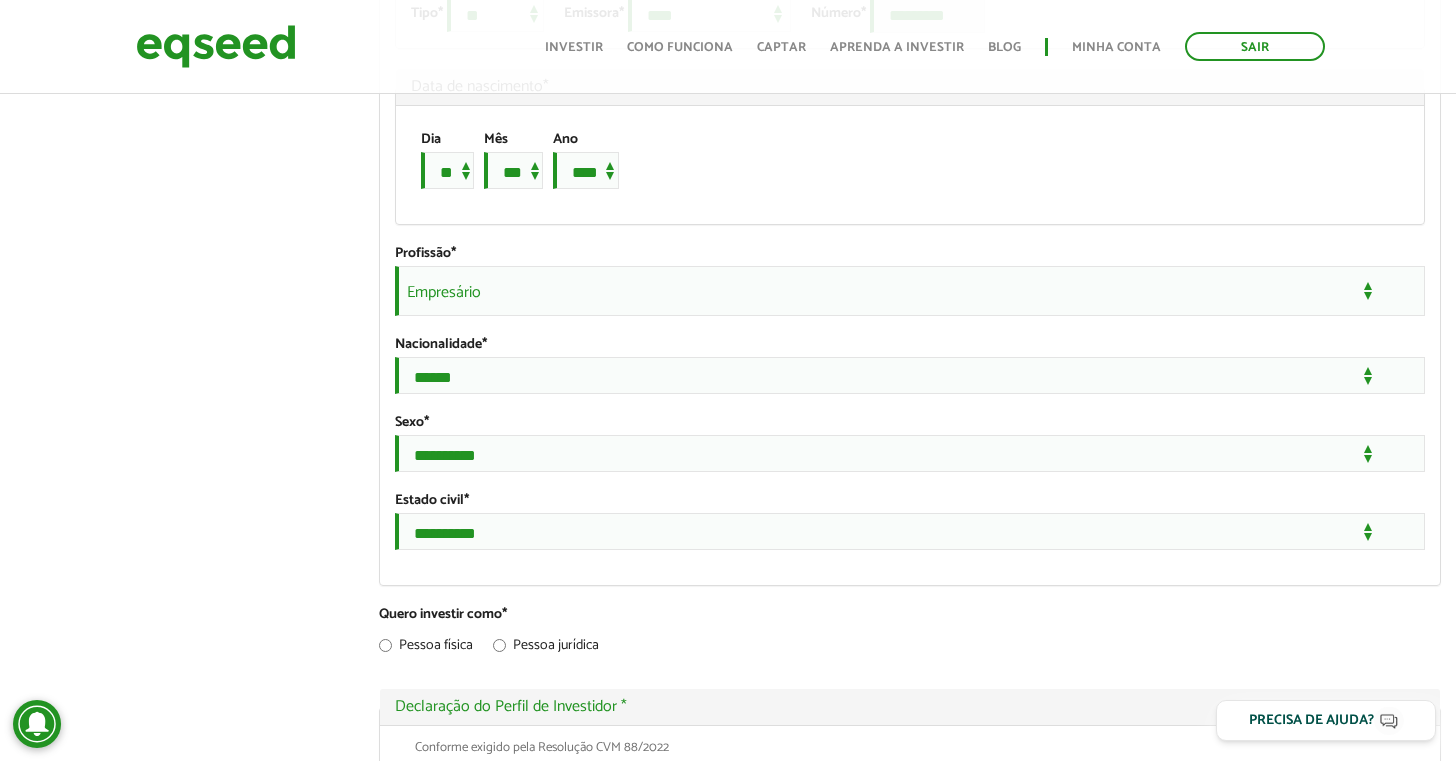 scroll, scrollTop: 1560, scrollLeft: 0, axis: vertical 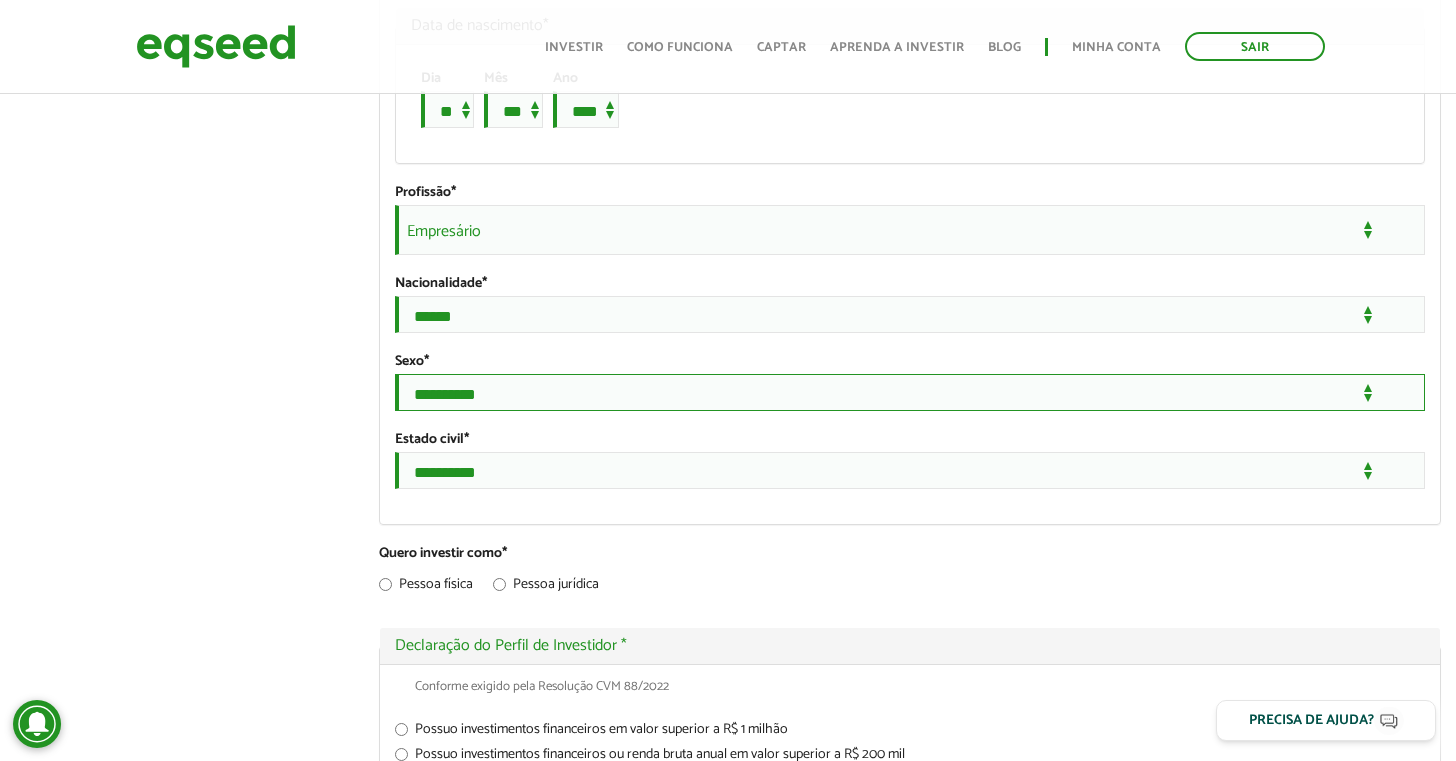 click on "**********" at bounding box center (910, 392) 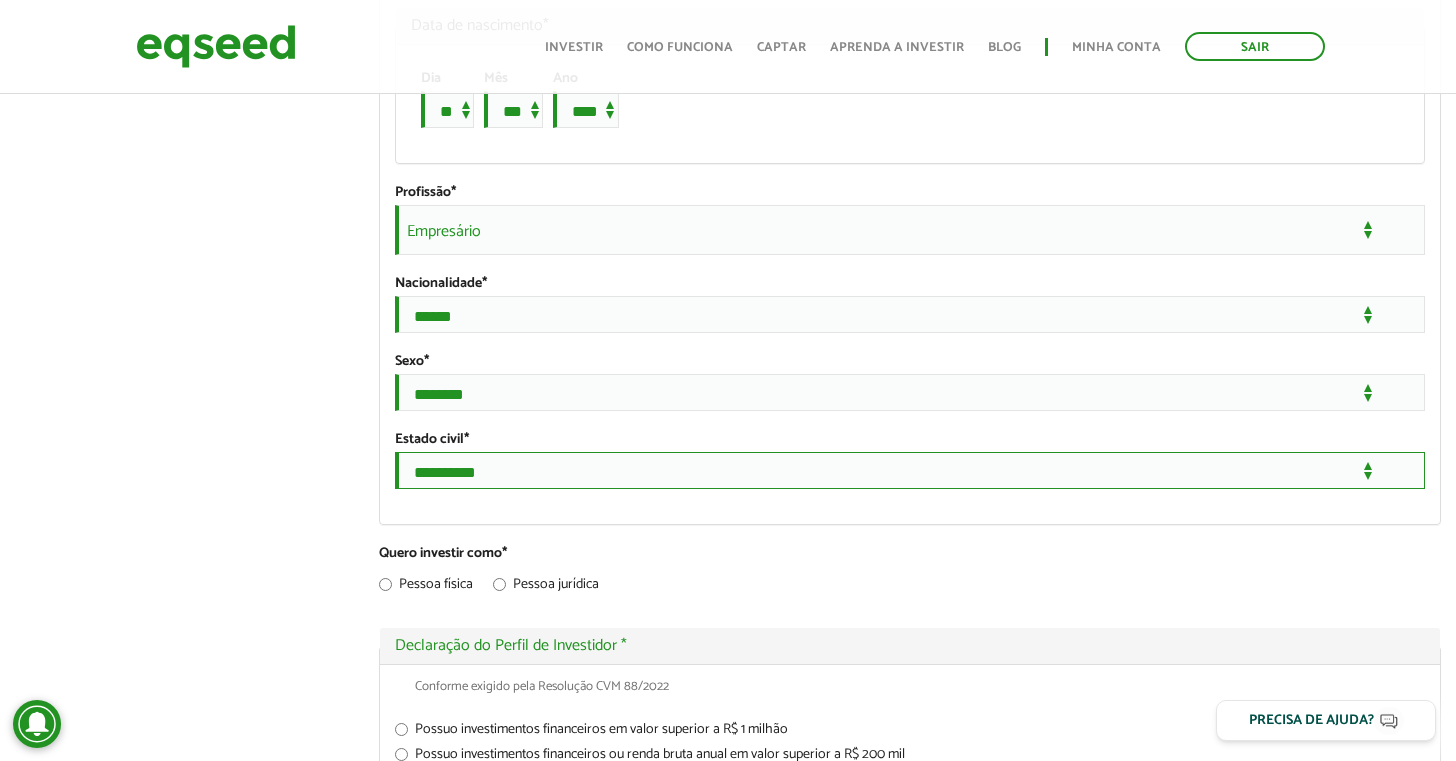 click on "**********" at bounding box center (910, 470) 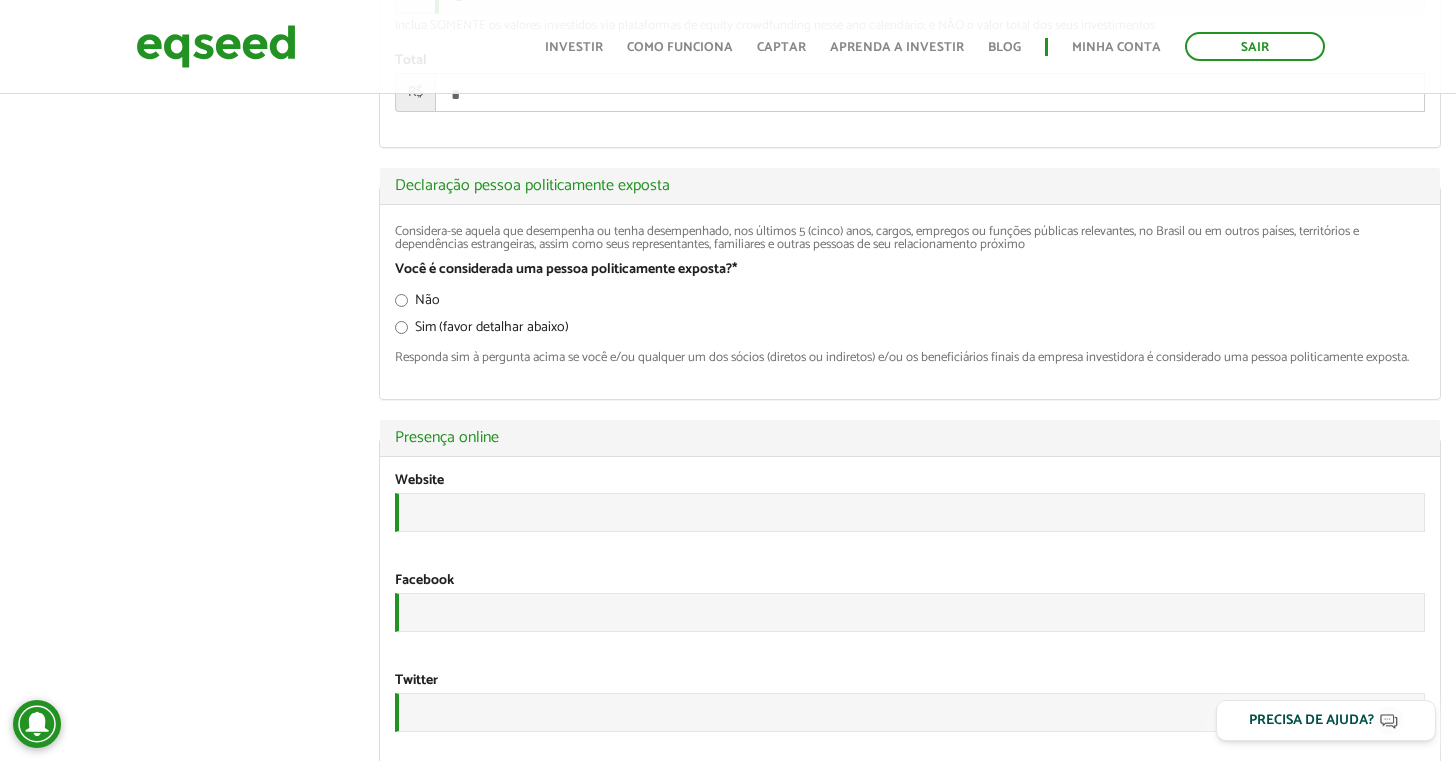 scroll, scrollTop: 2652, scrollLeft: 0, axis: vertical 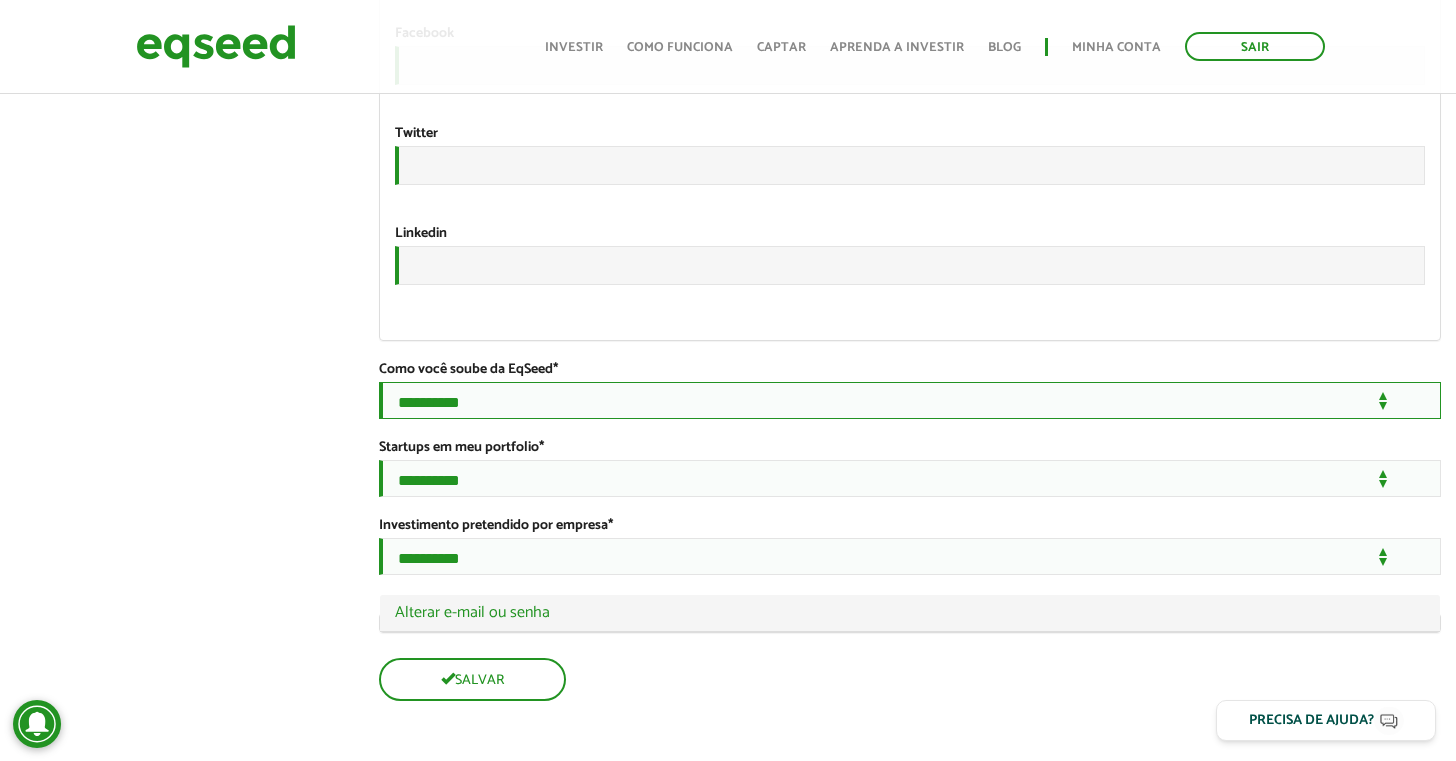 click on "**********" at bounding box center [910, 400] 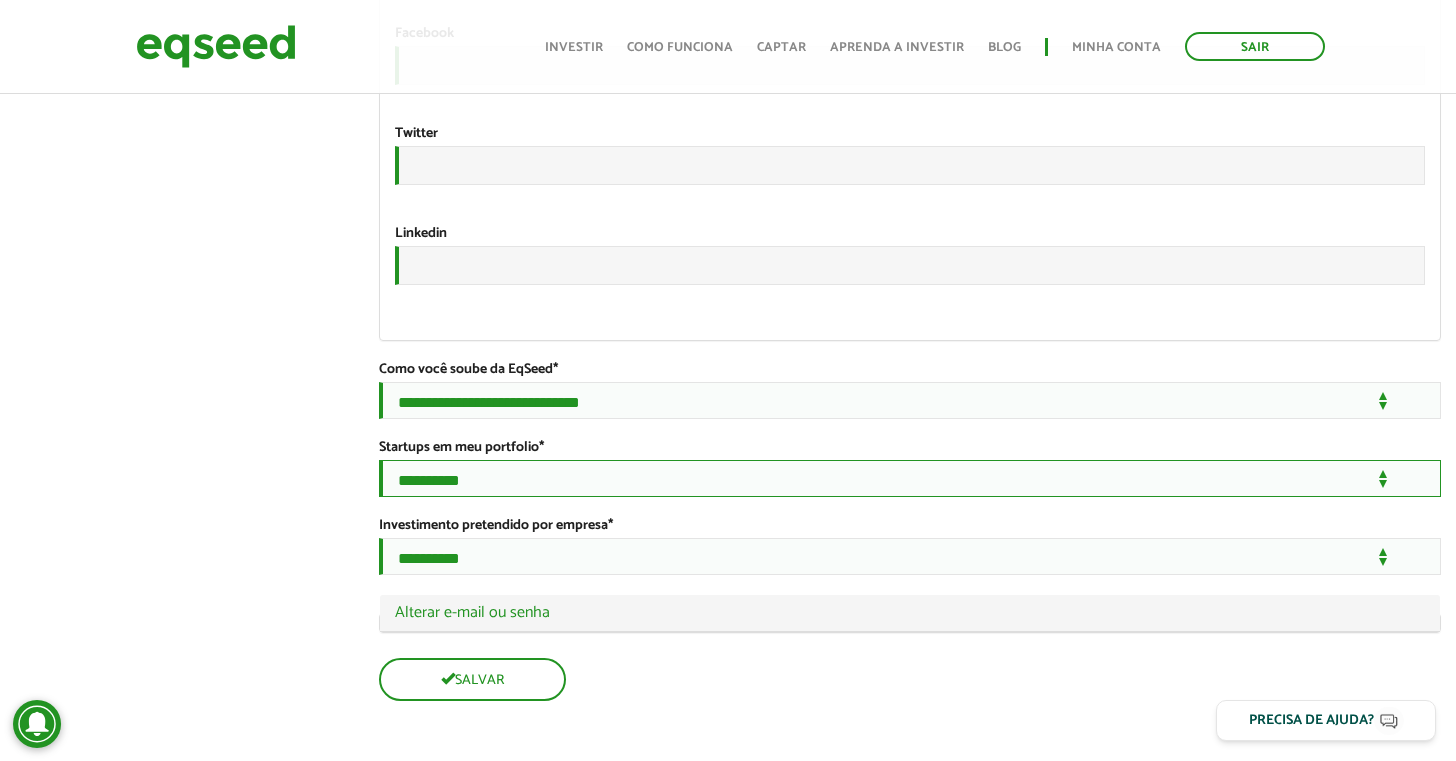 click on "**********" at bounding box center [910, 478] 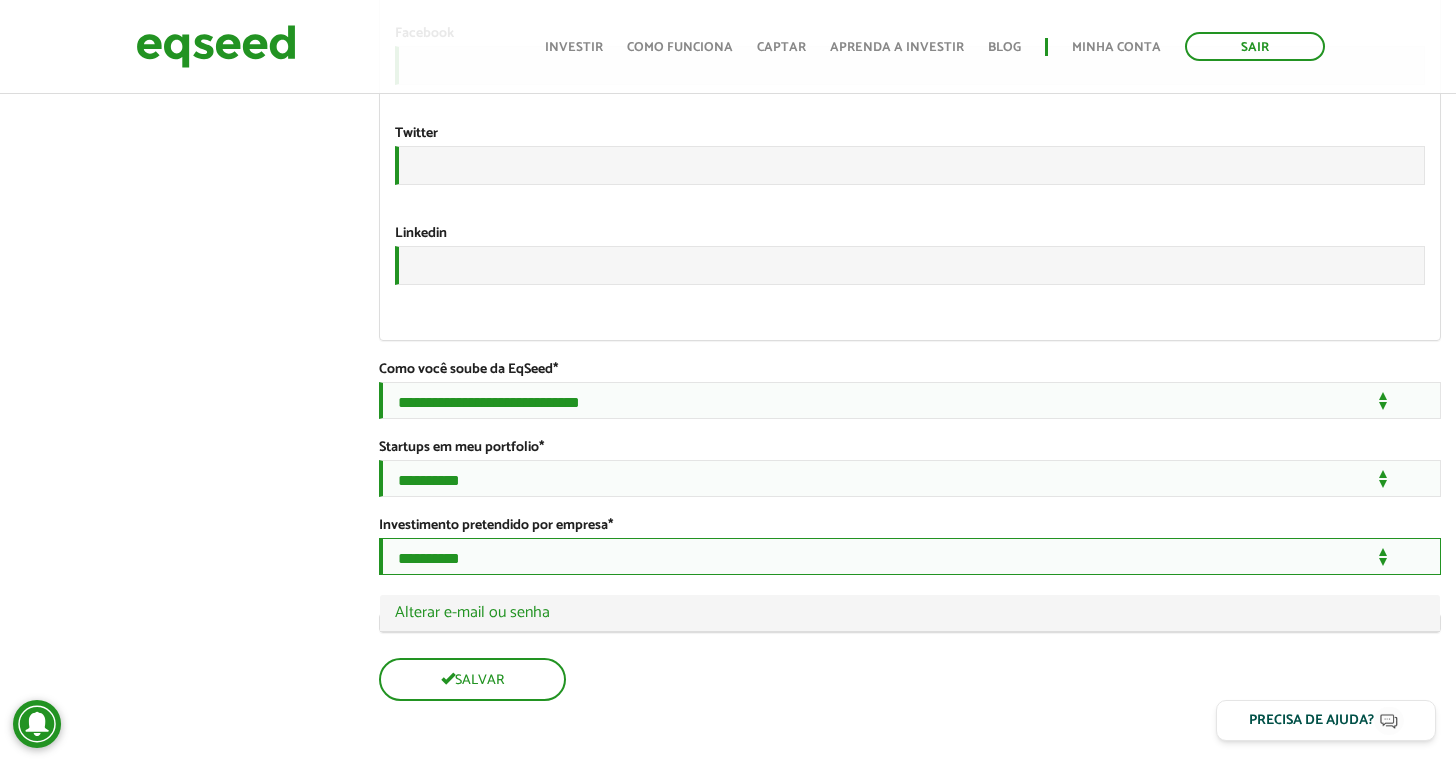 click on "**********" at bounding box center (910, 556) 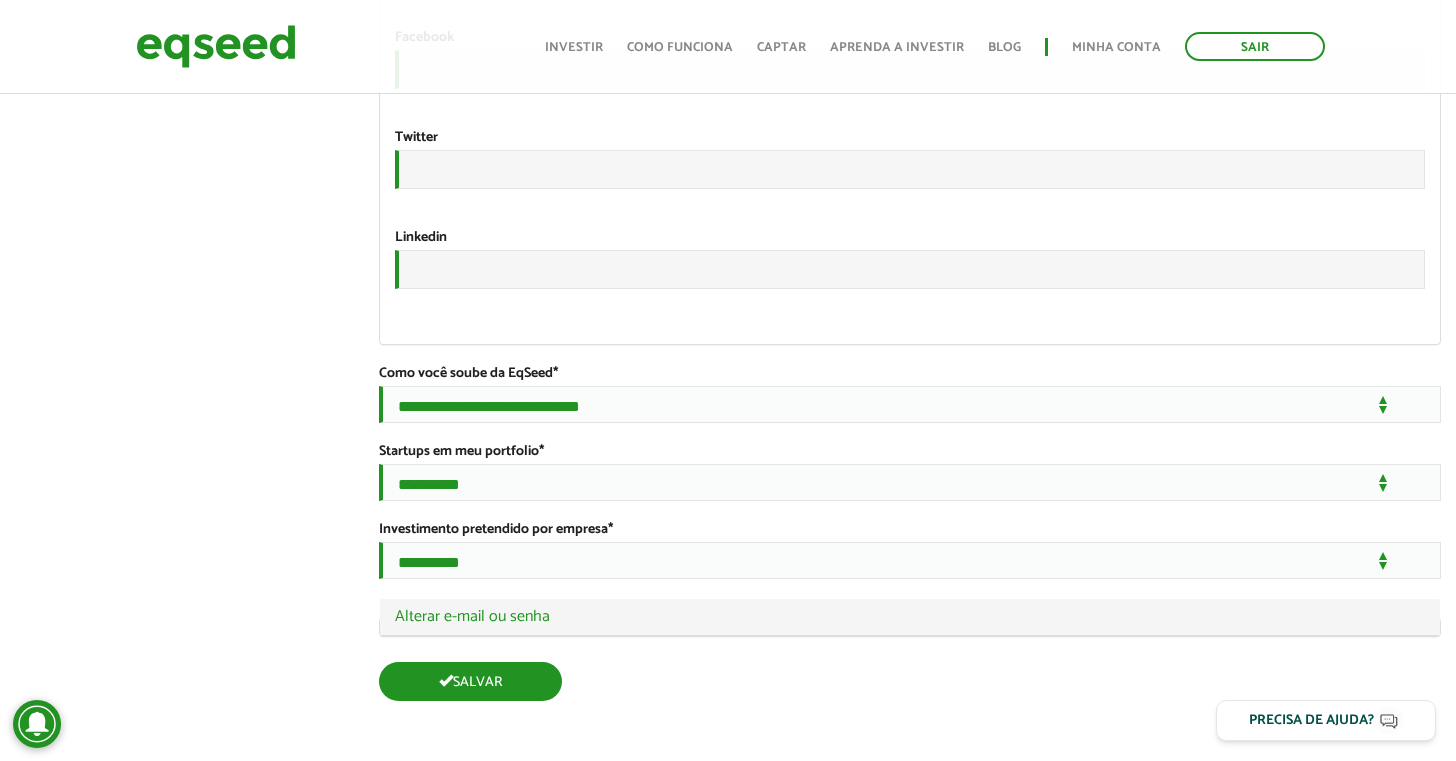 scroll, scrollTop: 3450, scrollLeft: 0, axis: vertical 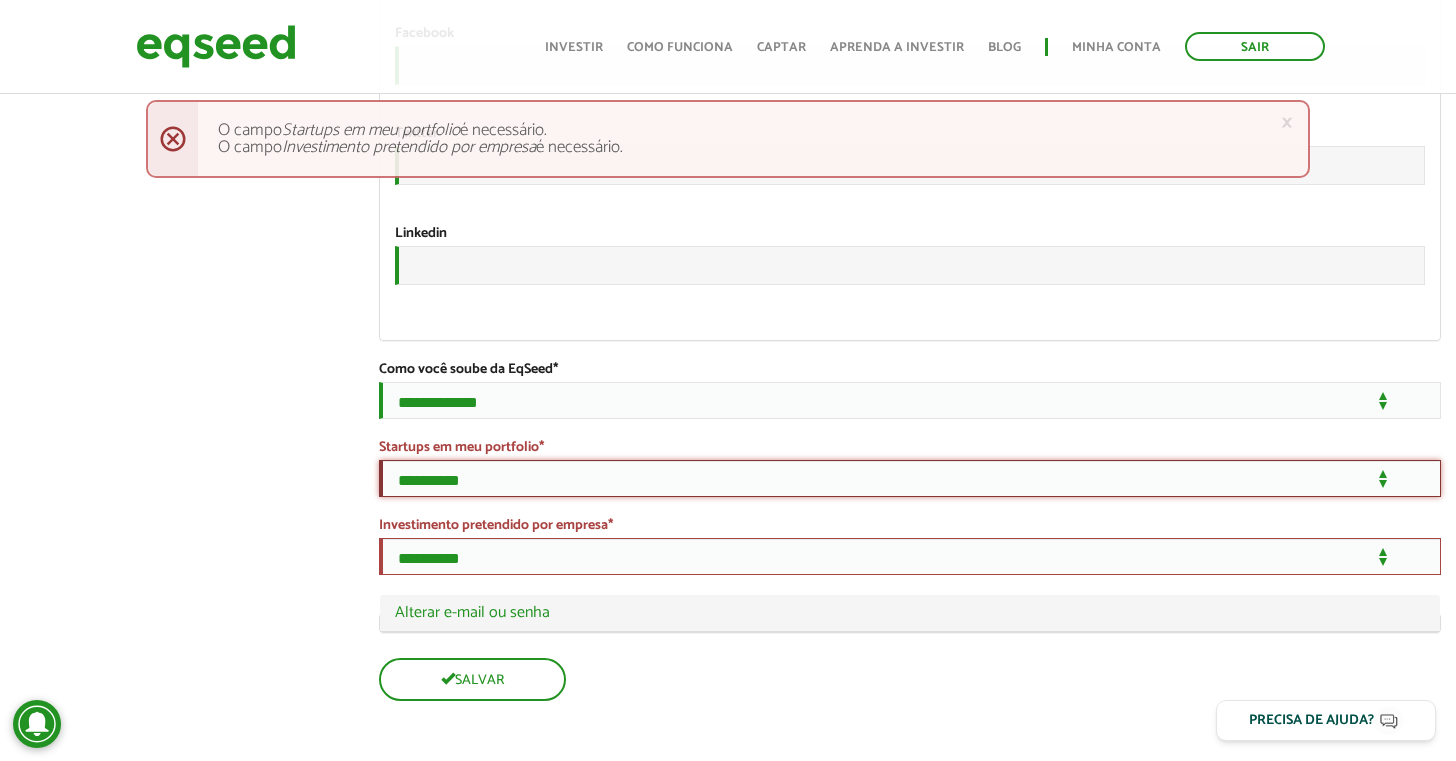 click on "**********" at bounding box center [910, 478] 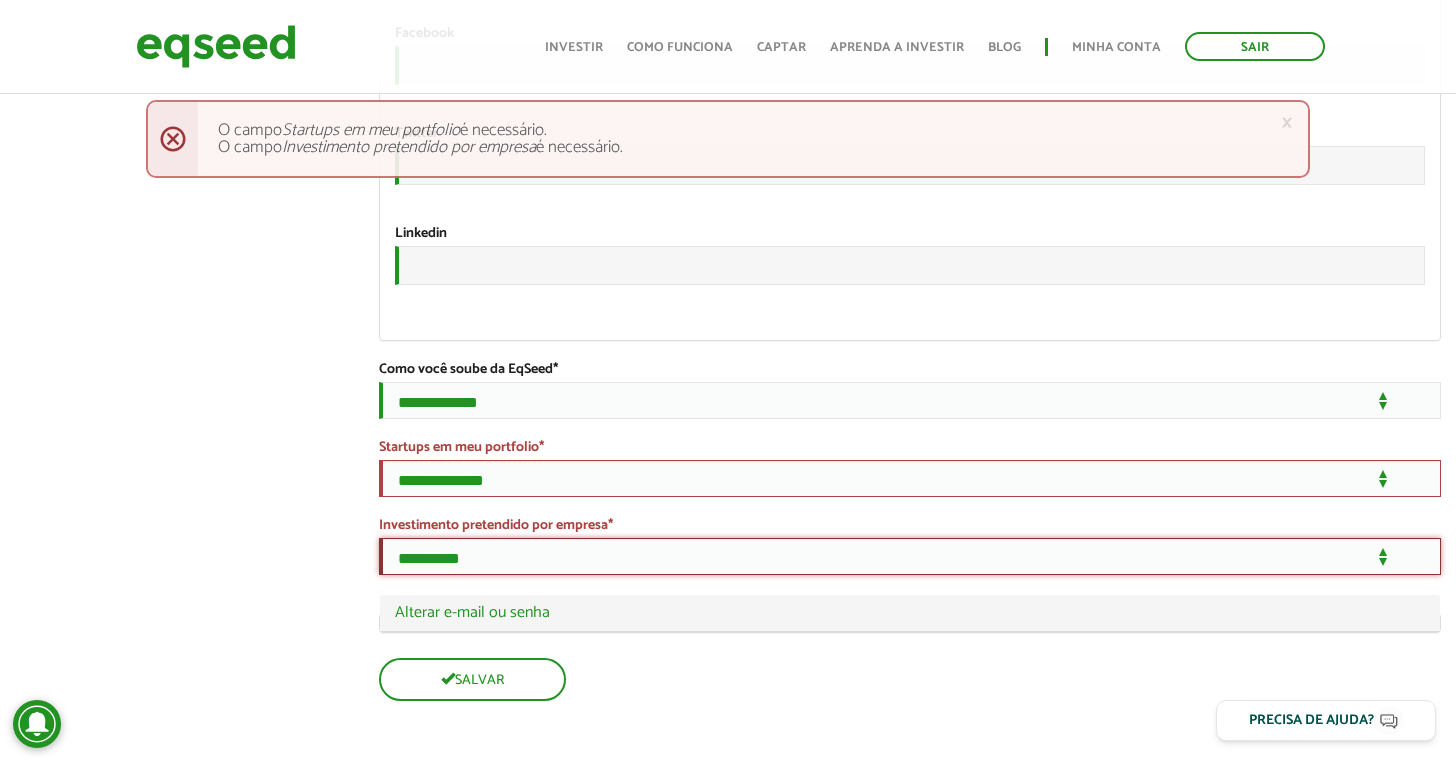 click on "**********" at bounding box center [910, 556] 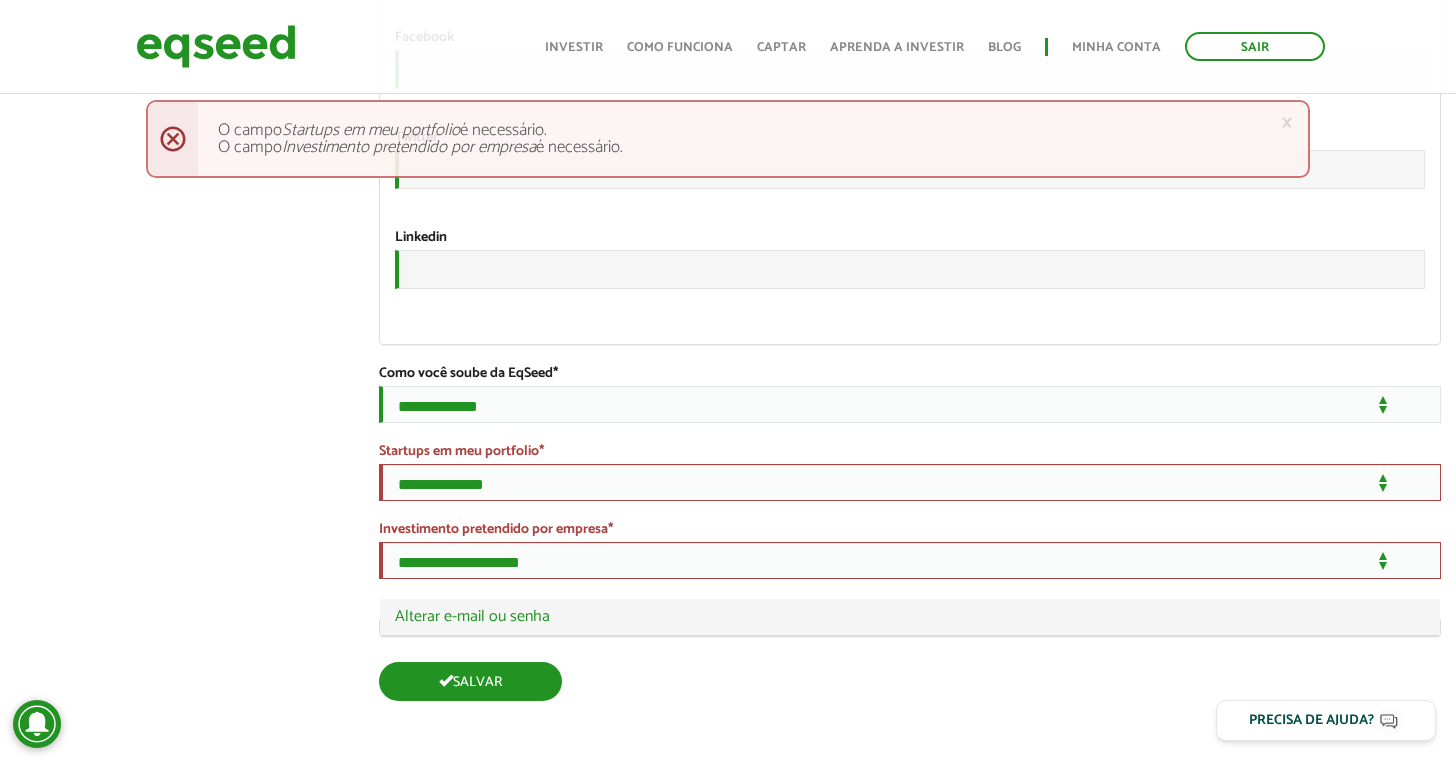 scroll, scrollTop: 3450, scrollLeft: 0, axis: vertical 